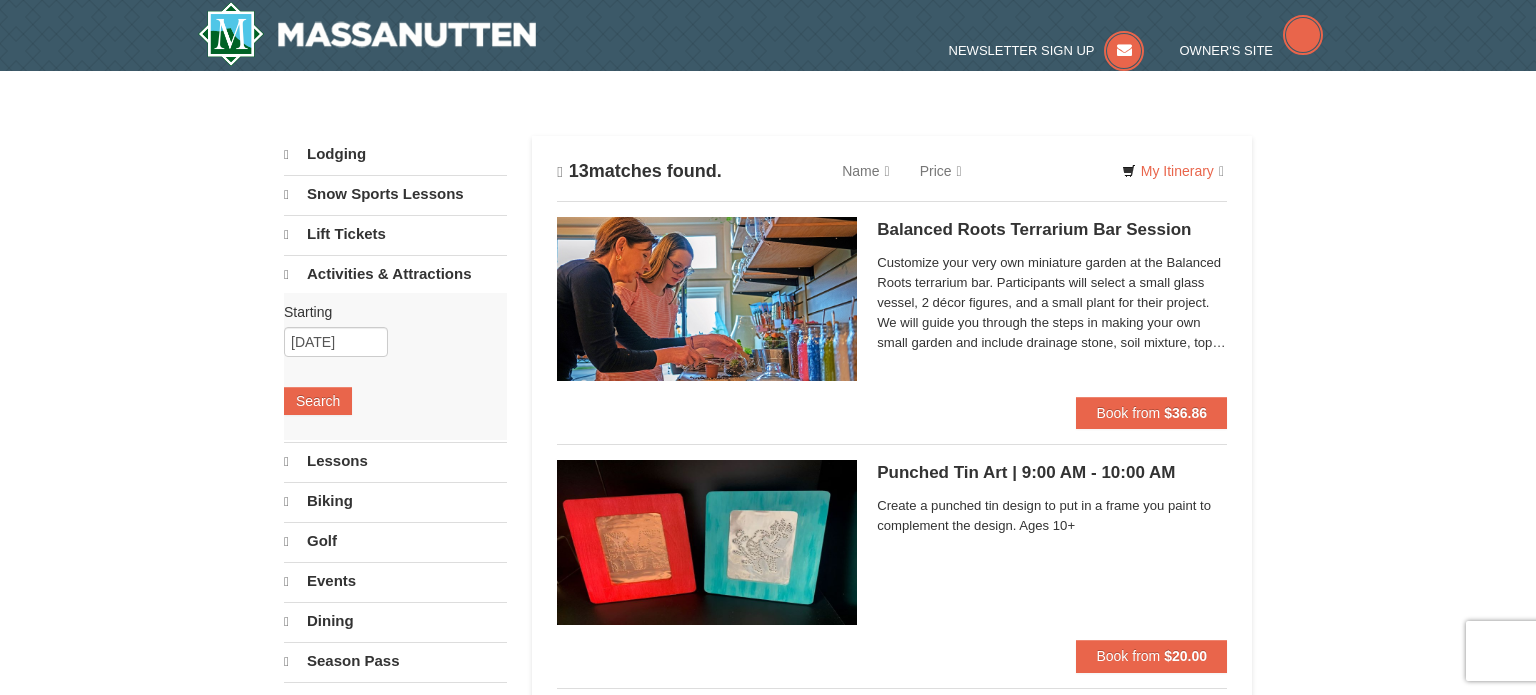 scroll, scrollTop: 0, scrollLeft: 0, axis: both 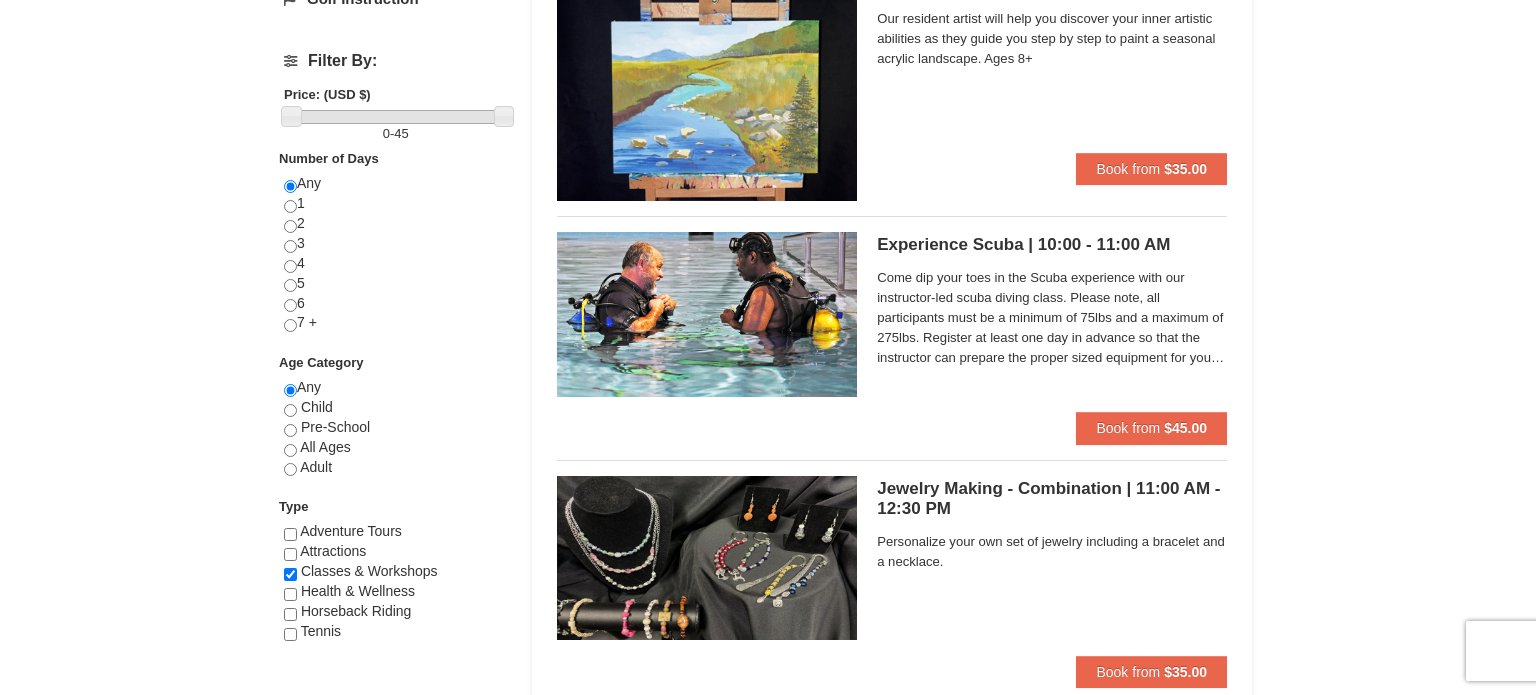 click on "Experience Scuba | 10:00 - 11:00 AM  Massanutten Classes and Workshops" at bounding box center (1052, 245) 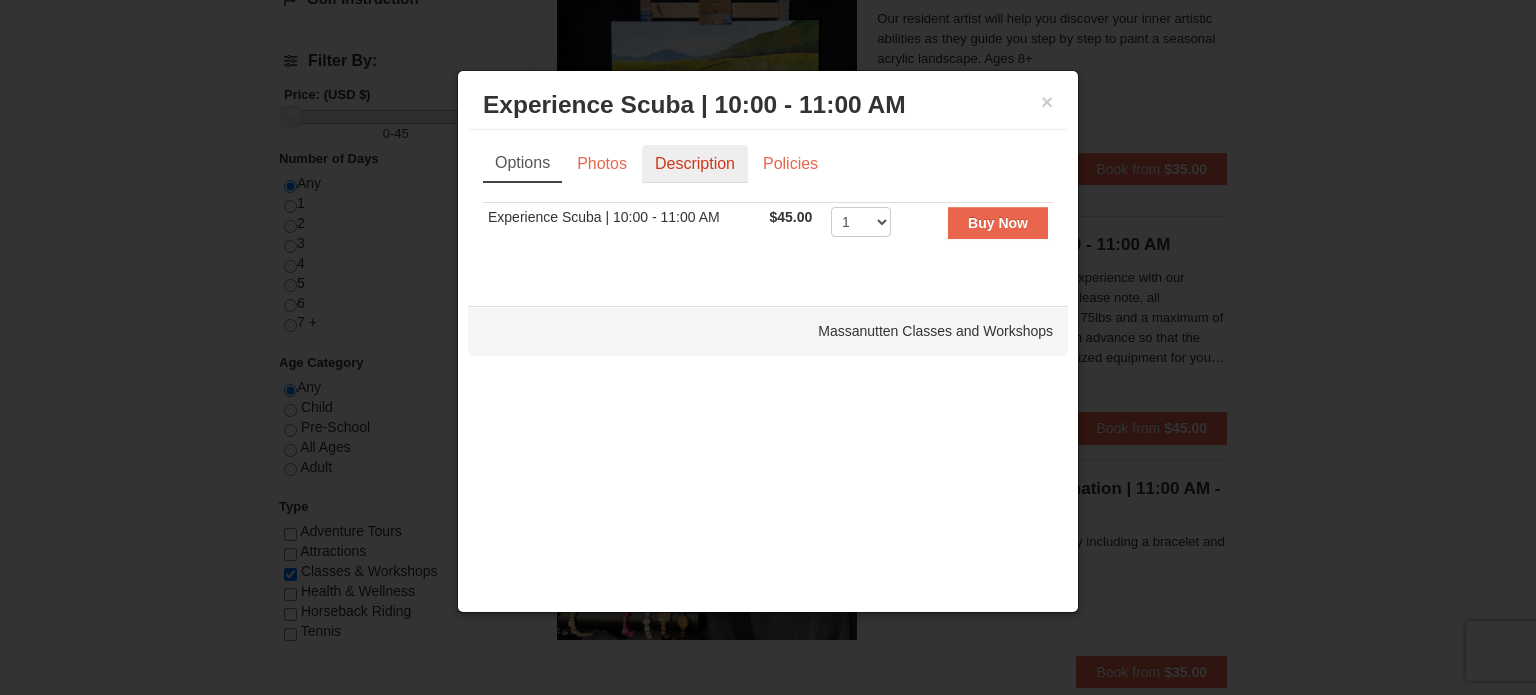 click on "Description" at bounding box center (695, 164) 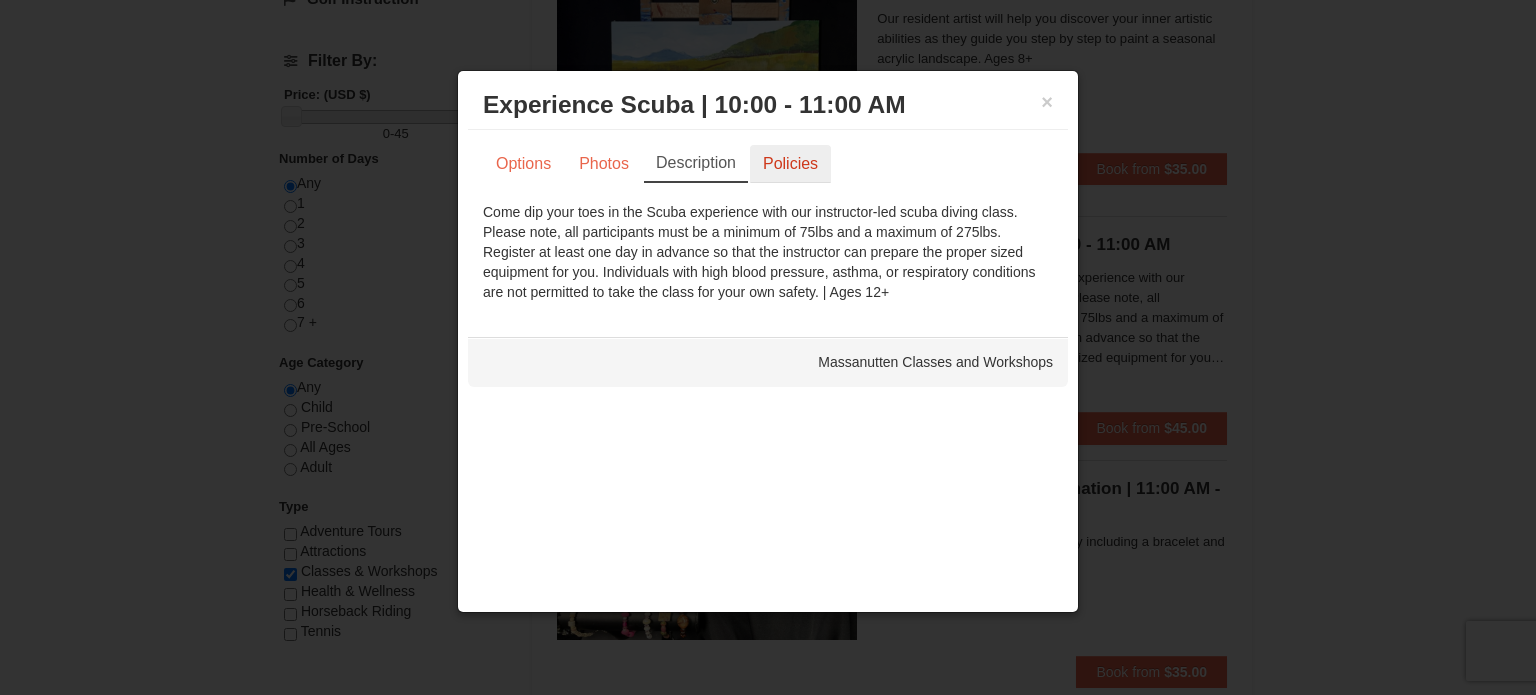 click on "Policies" at bounding box center (790, 164) 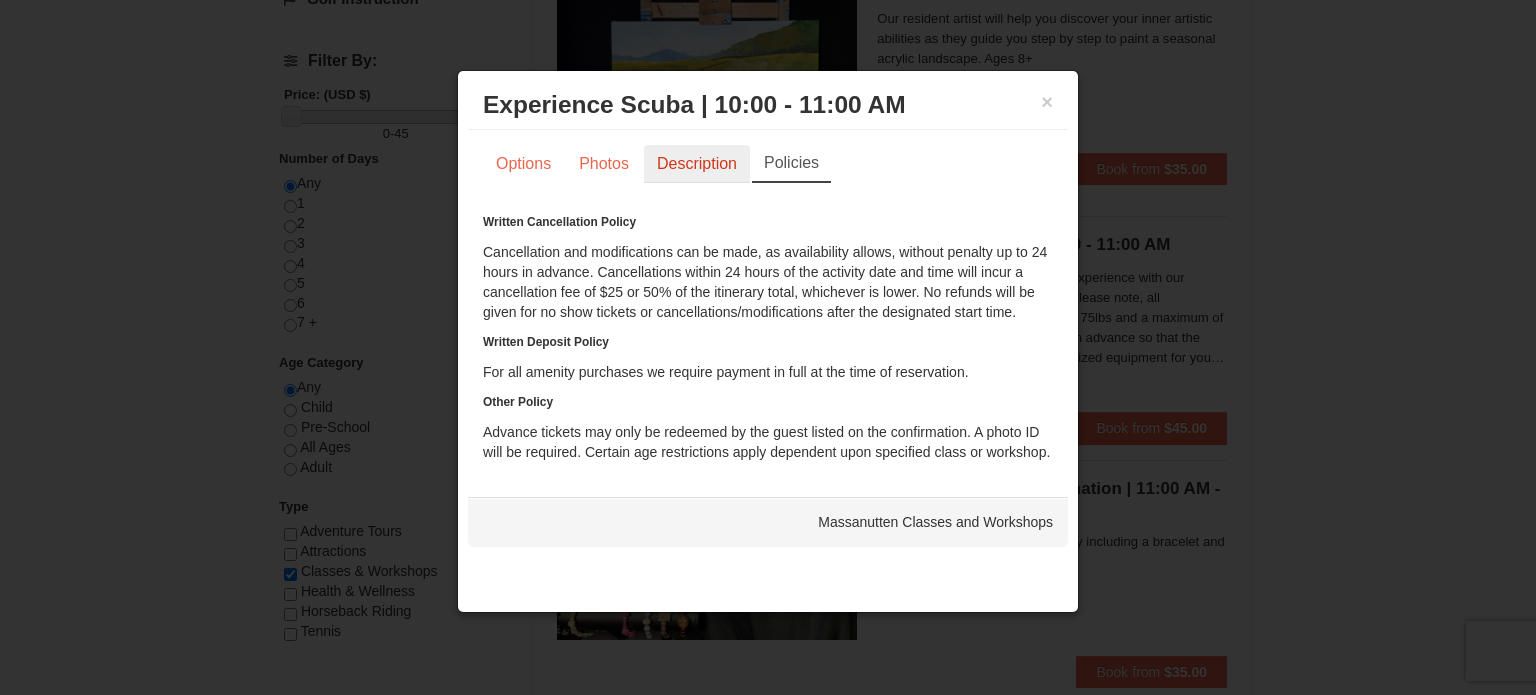 click on "Description" at bounding box center (697, 164) 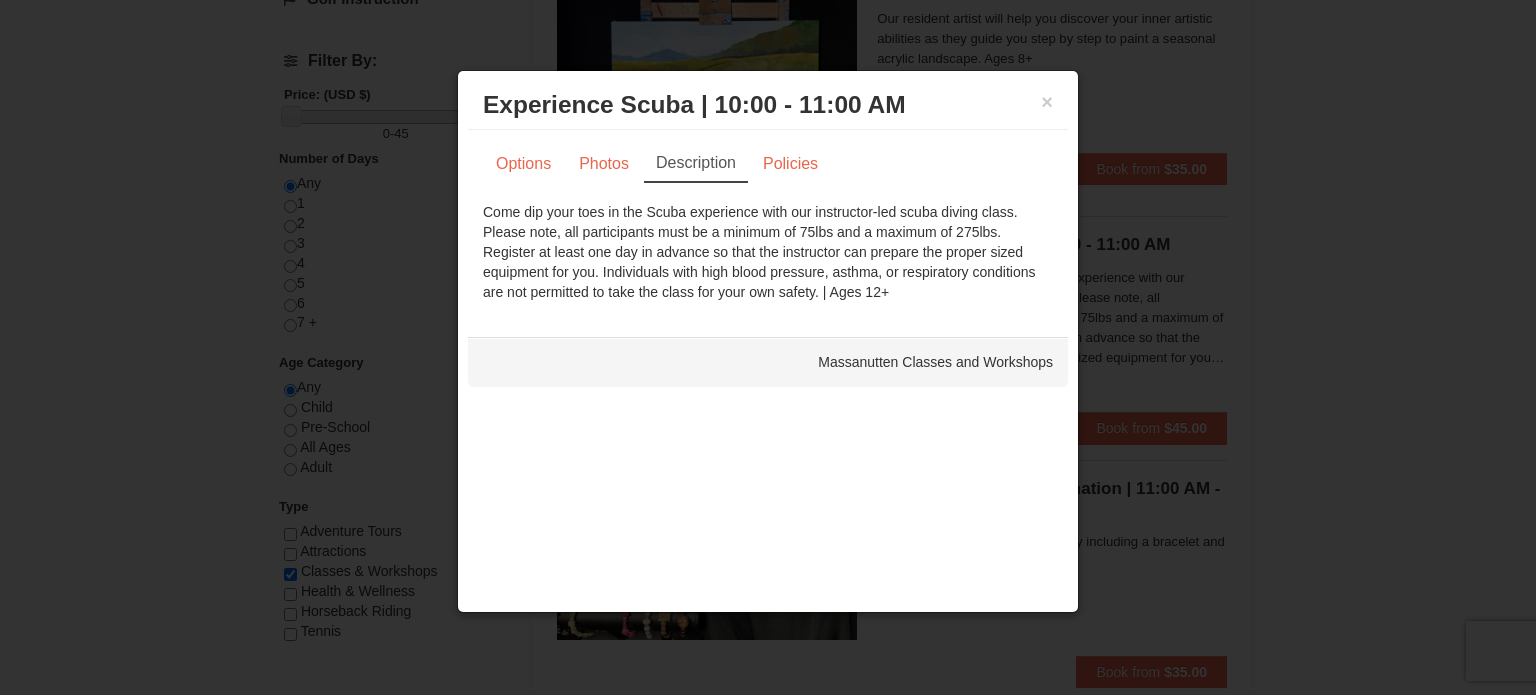 click on "Description" at bounding box center [696, 164] 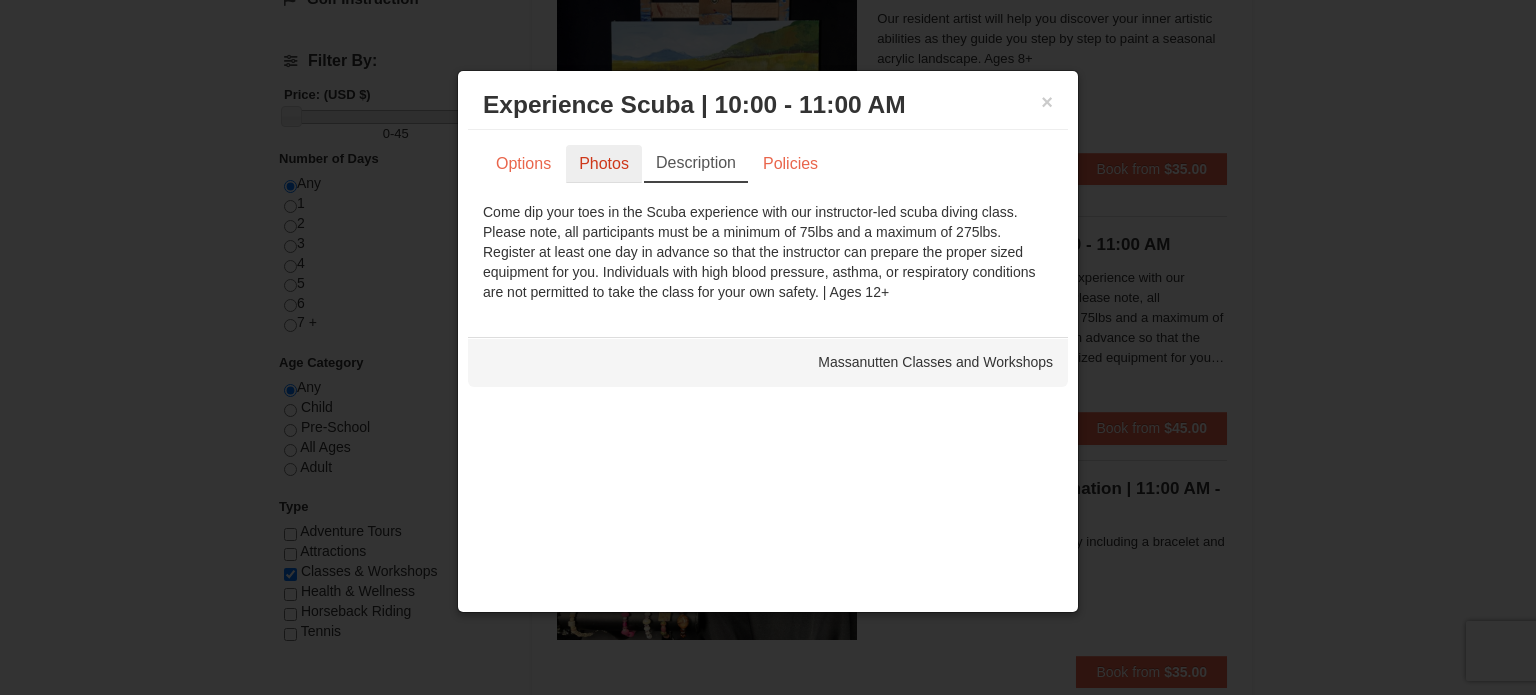 click on "Photos" at bounding box center [604, 164] 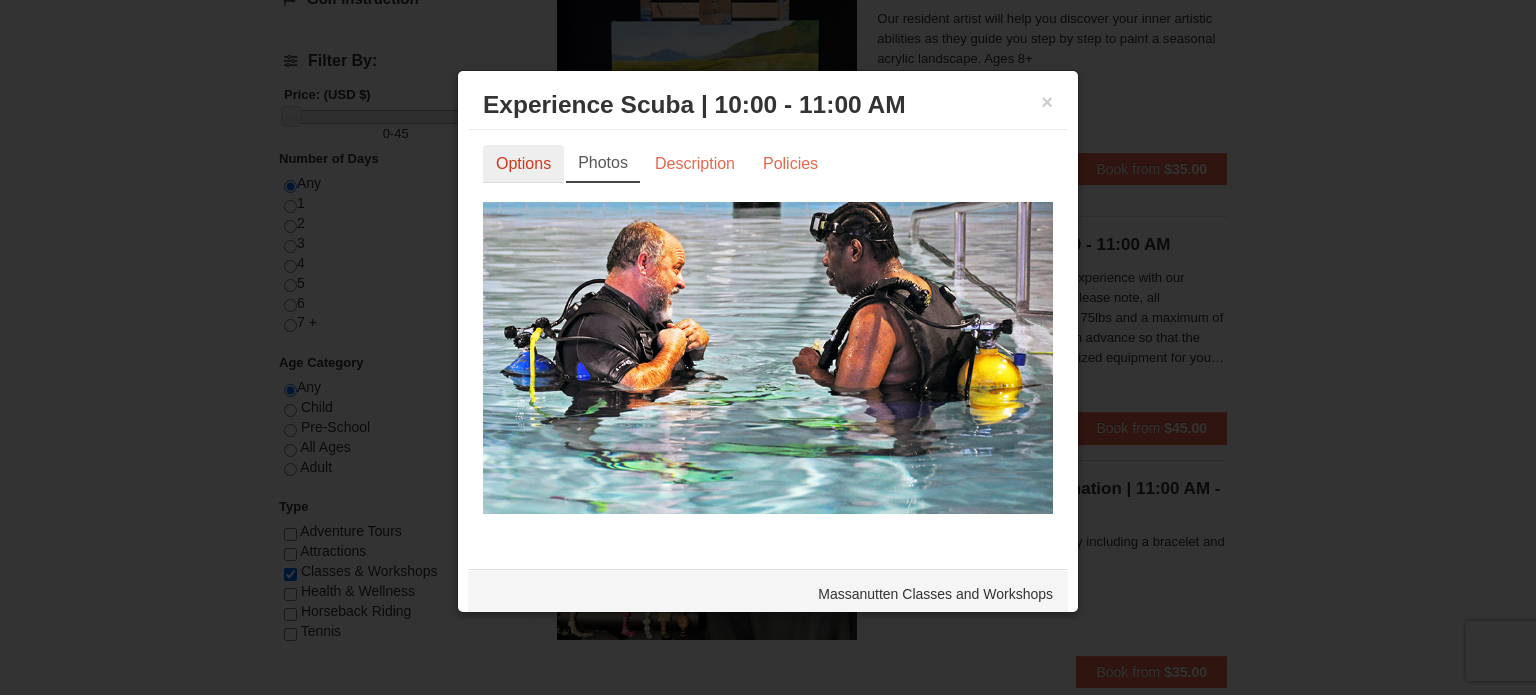 click on "Options" at bounding box center (523, 164) 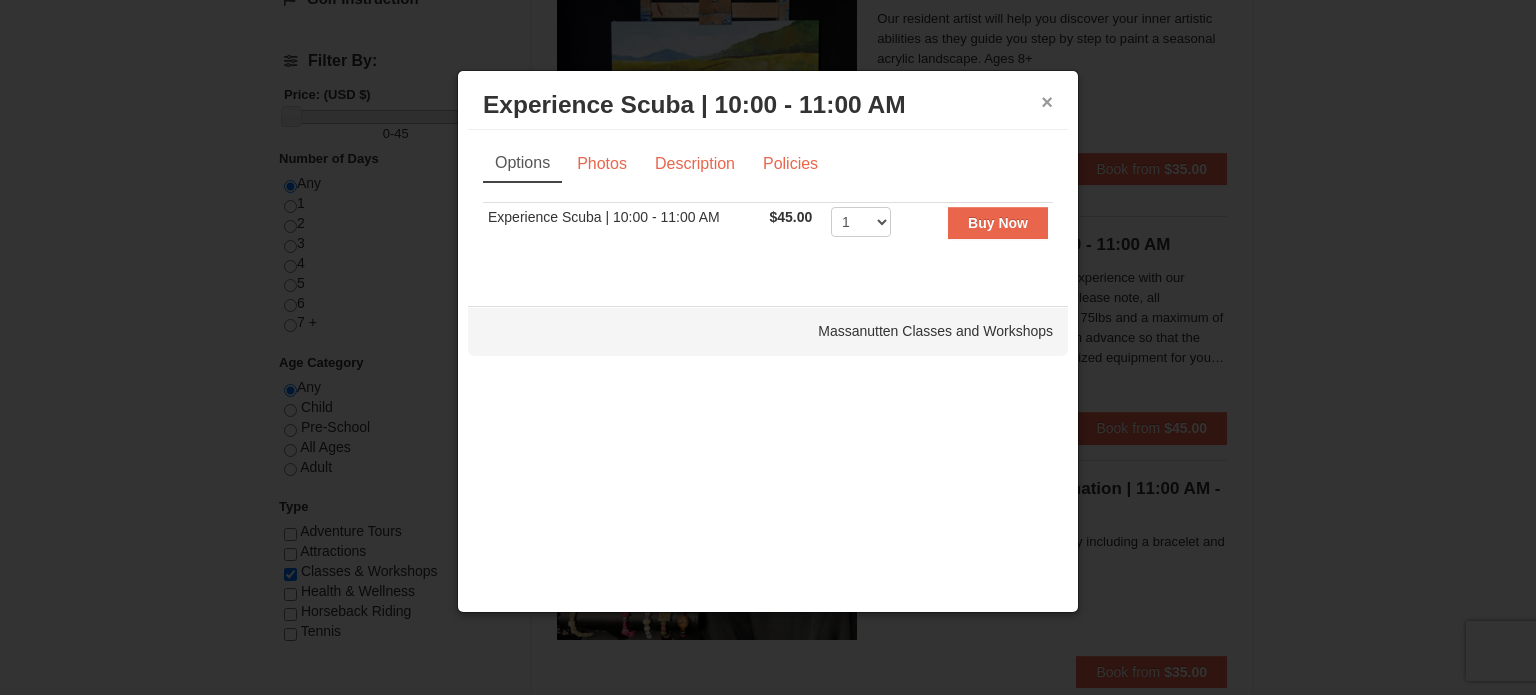 click on "×" at bounding box center (1047, 102) 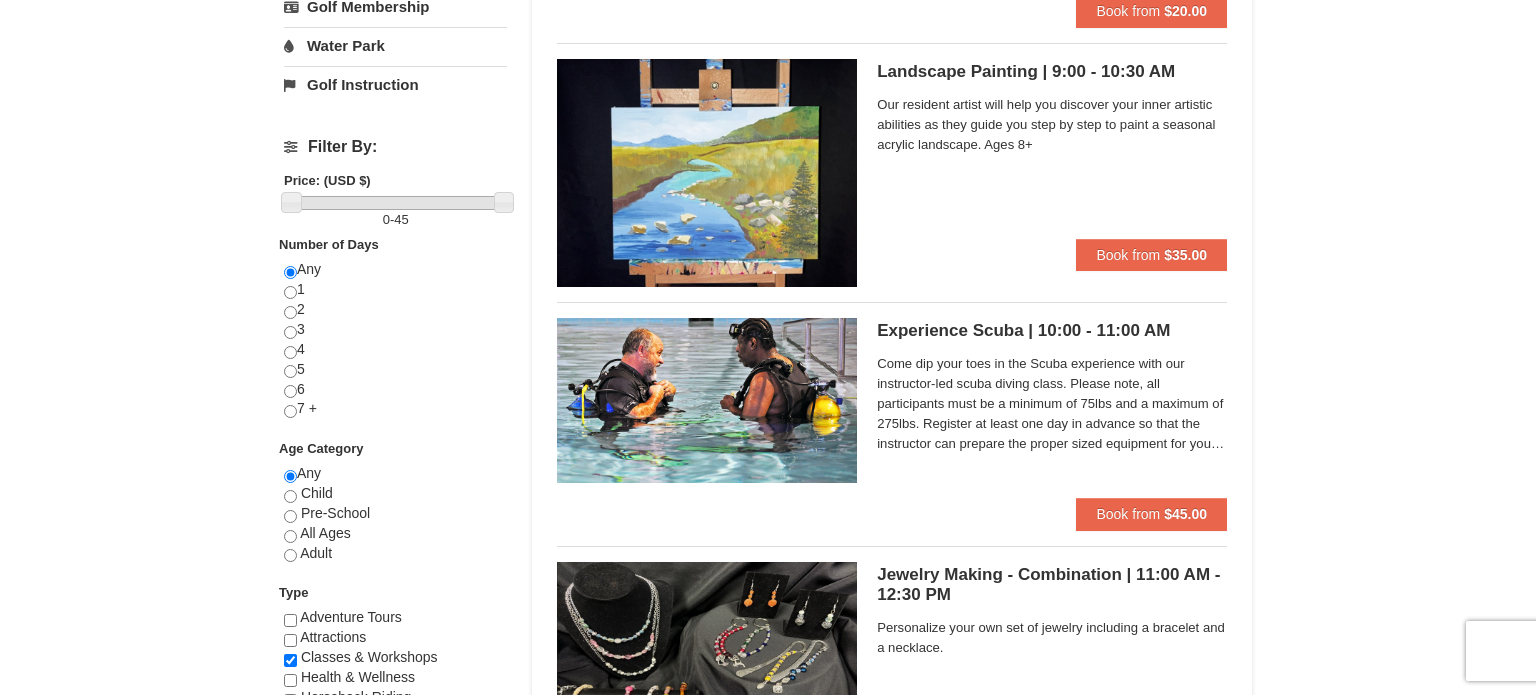 scroll, scrollTop: 642, scrollLeft: 0, axis: vertical 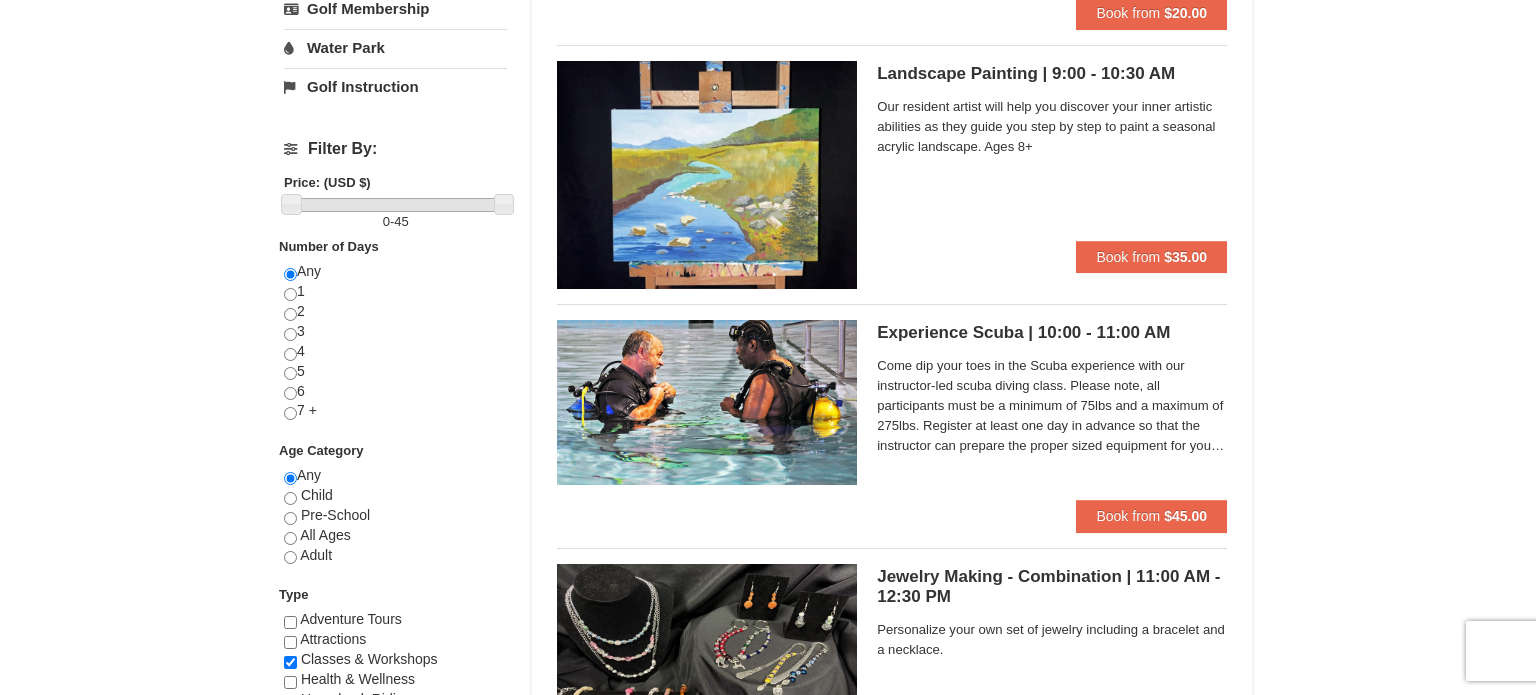 click on "Kids Art and Adventure | 1:30 - 3:00 PM  Massanutten Family Adventure Park
Join us for an afternoon filled with creativity and excitement! This event is designed for children to explore their artistic talents and adventurous spirit through a variety of engaging activities.  We will start by creating some arts & crafts projects and then make our way to the Family Adventure Park to zip around the Kids Adventure Course and finishing up with mining for some gems like a prospector from the Old West!  Children must weigh between 50 – 200 pounds in order to participate in the Kids Adventure Course, closed toes shoes are required." at bounding box center (892, 1148) 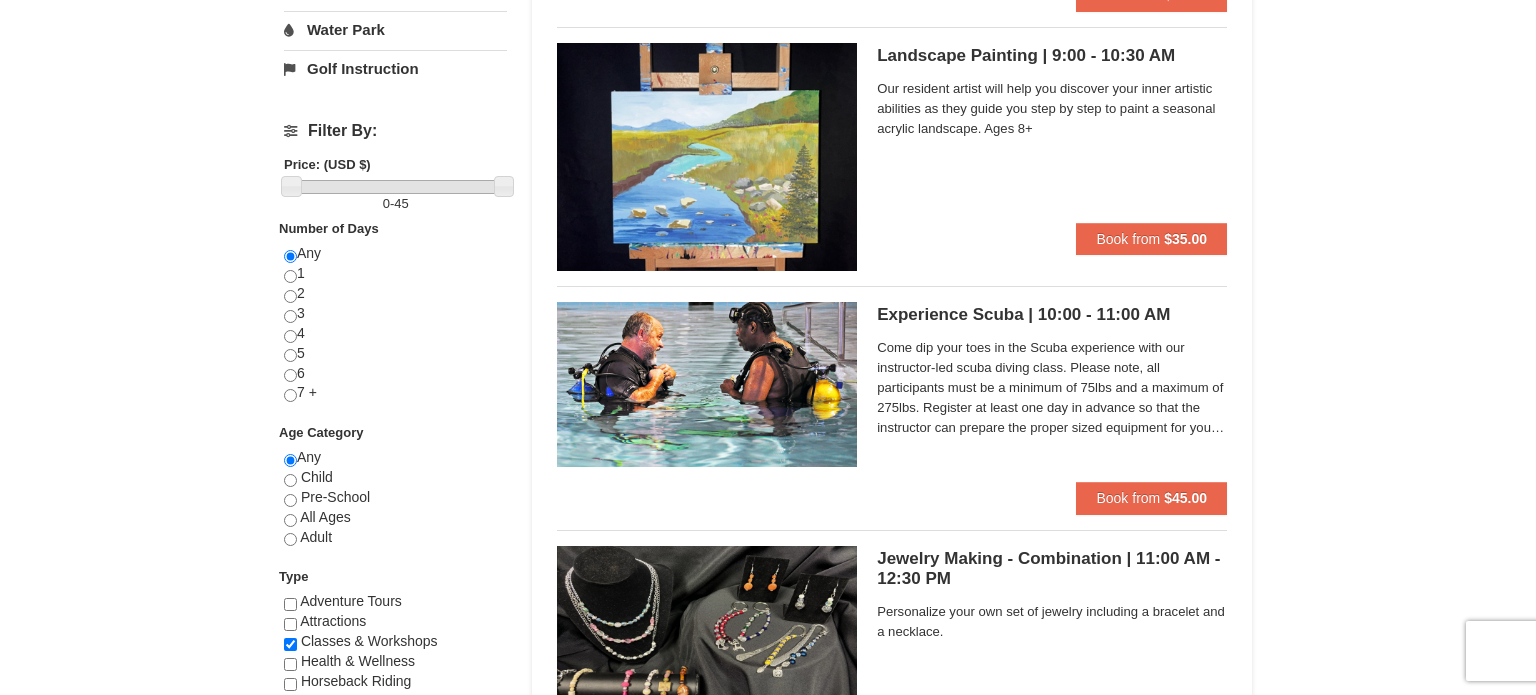 scroll, scrollTop: 663, scrollLeft: 0, axis: vertical 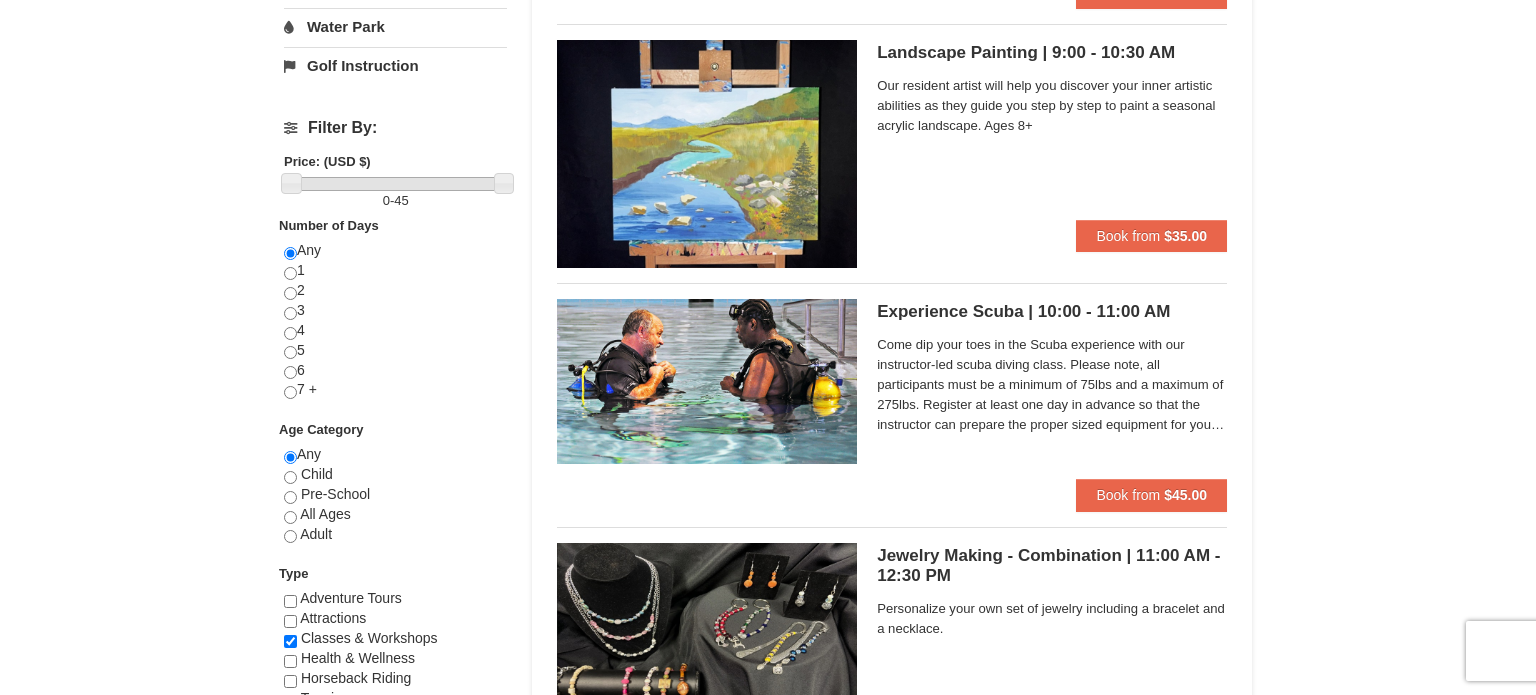click at bounding box center [707, 381] 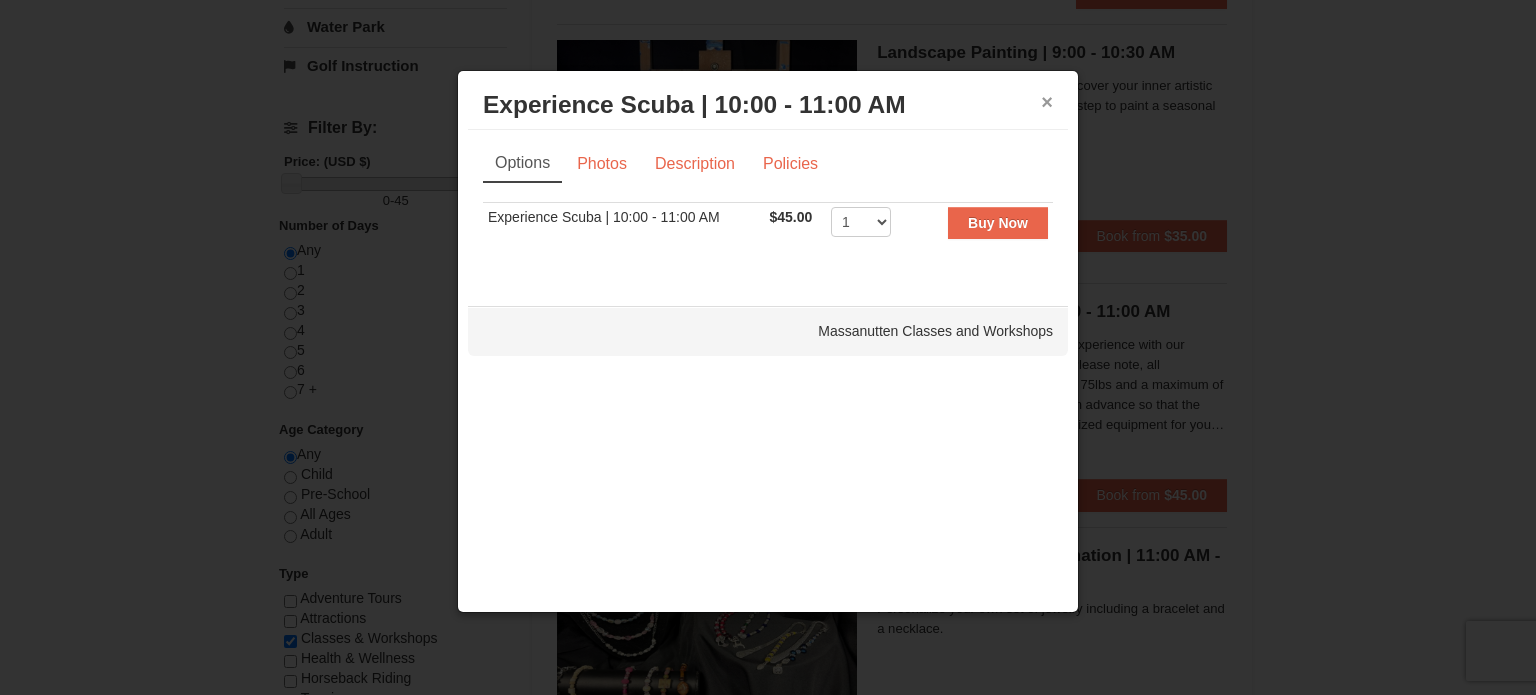 click on "×" at bounding box center [1047, 102] 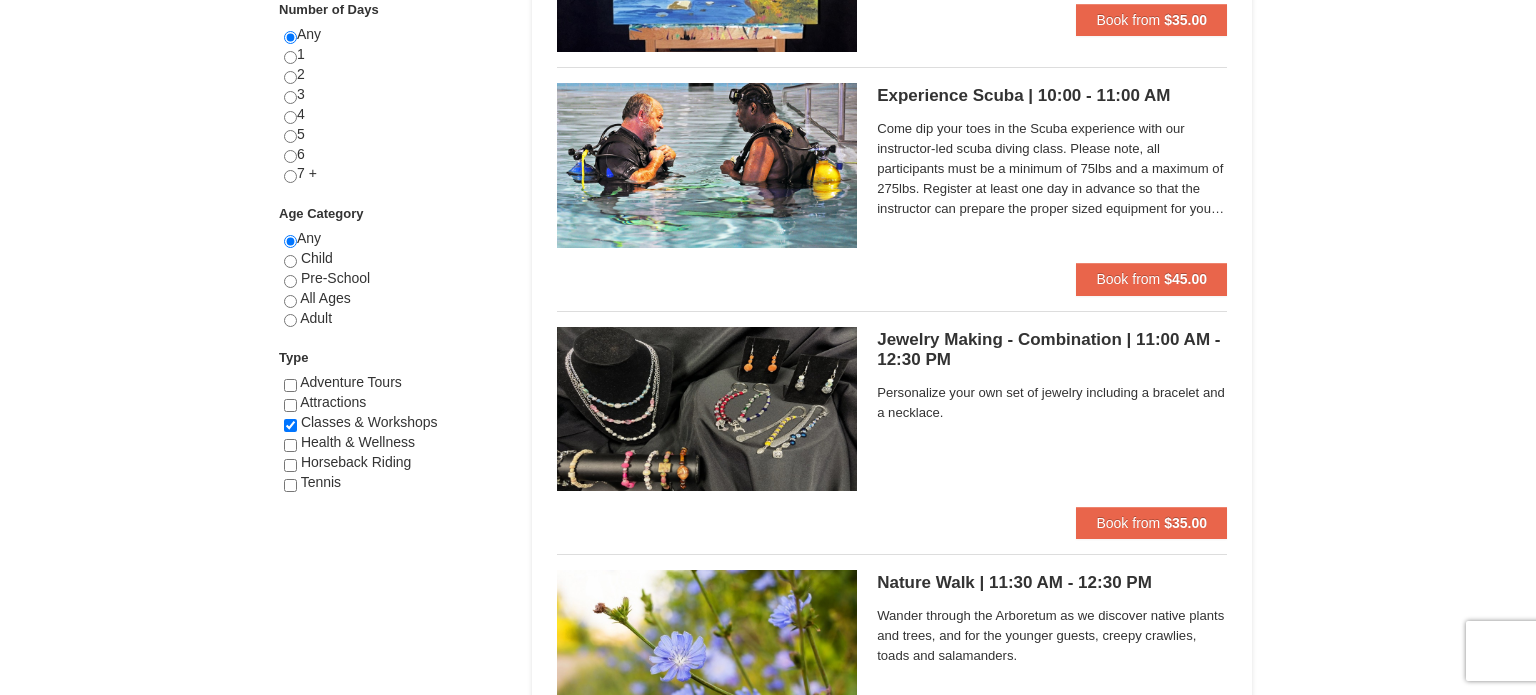 scroll, scrollTop: 911, scrollLeft: 0, axis: vertical 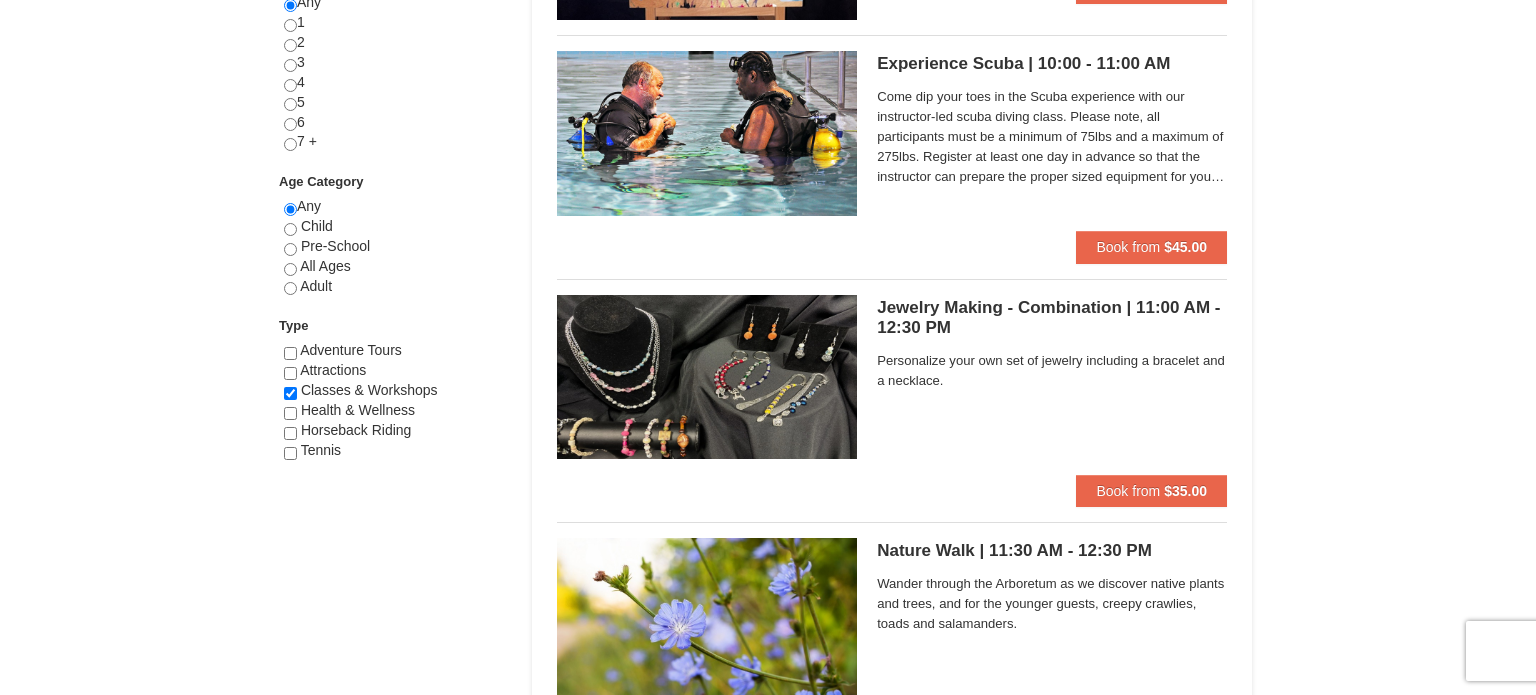 click at bounding box center [707, 377] 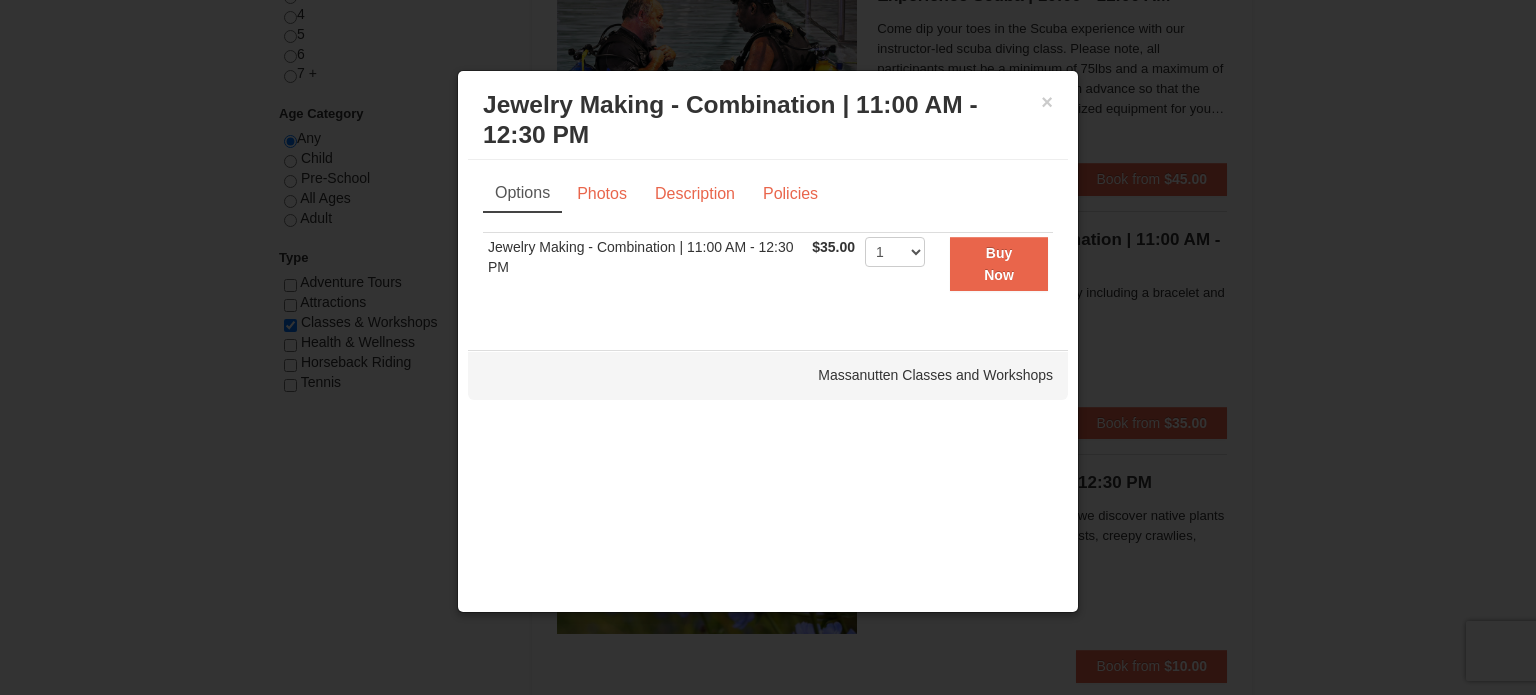 scroll, scrollTop: 996, scrollLeft: 0, axis: vertical 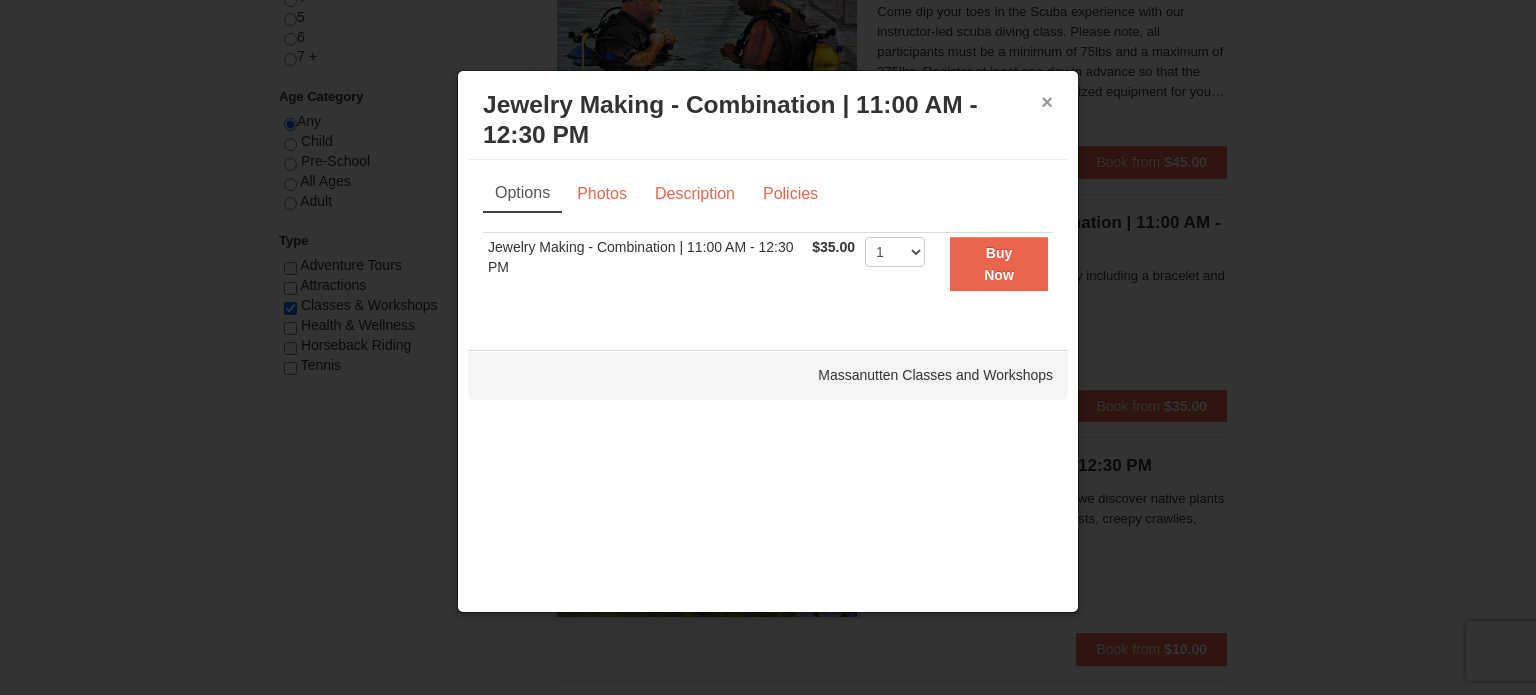 click on "×" at bounding box center (1047, 102) 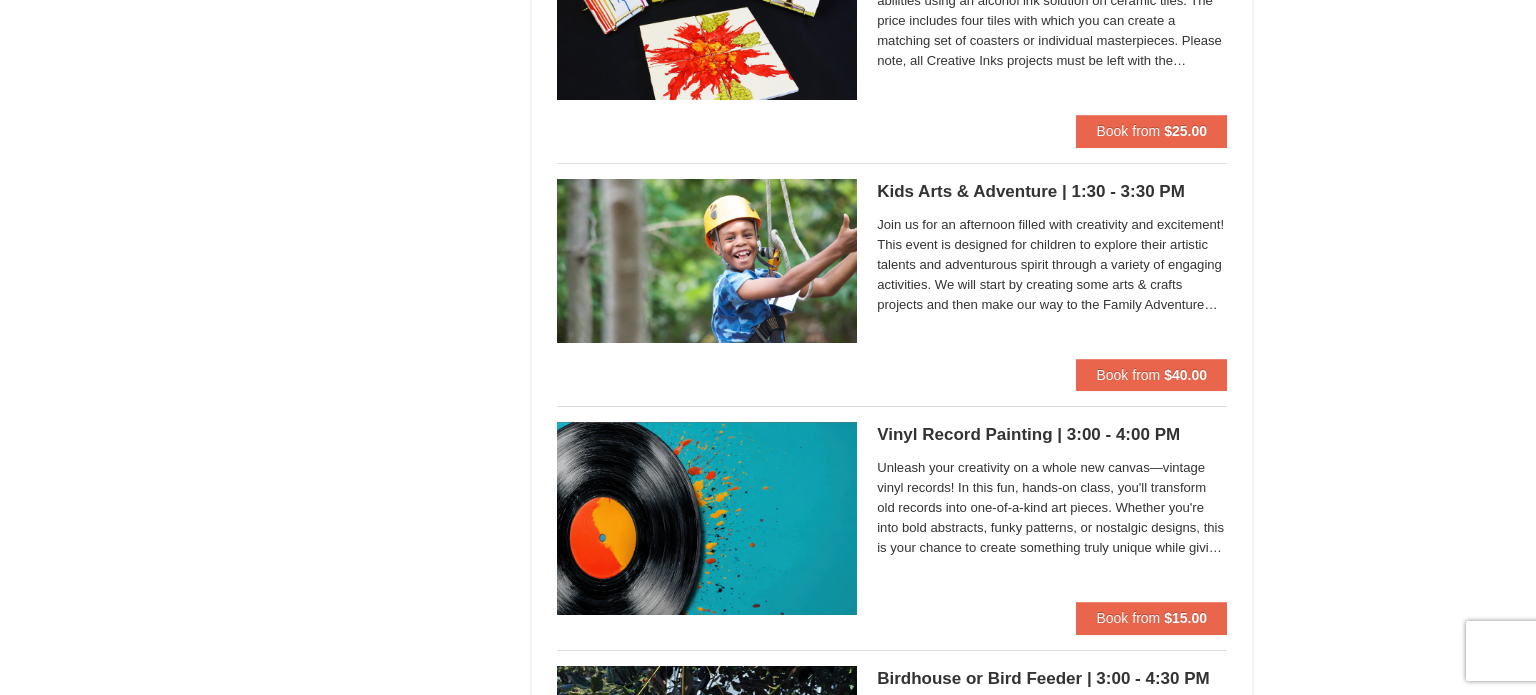scroll, scrollTop: 2253, scrollLeft: 0, axis: vertical 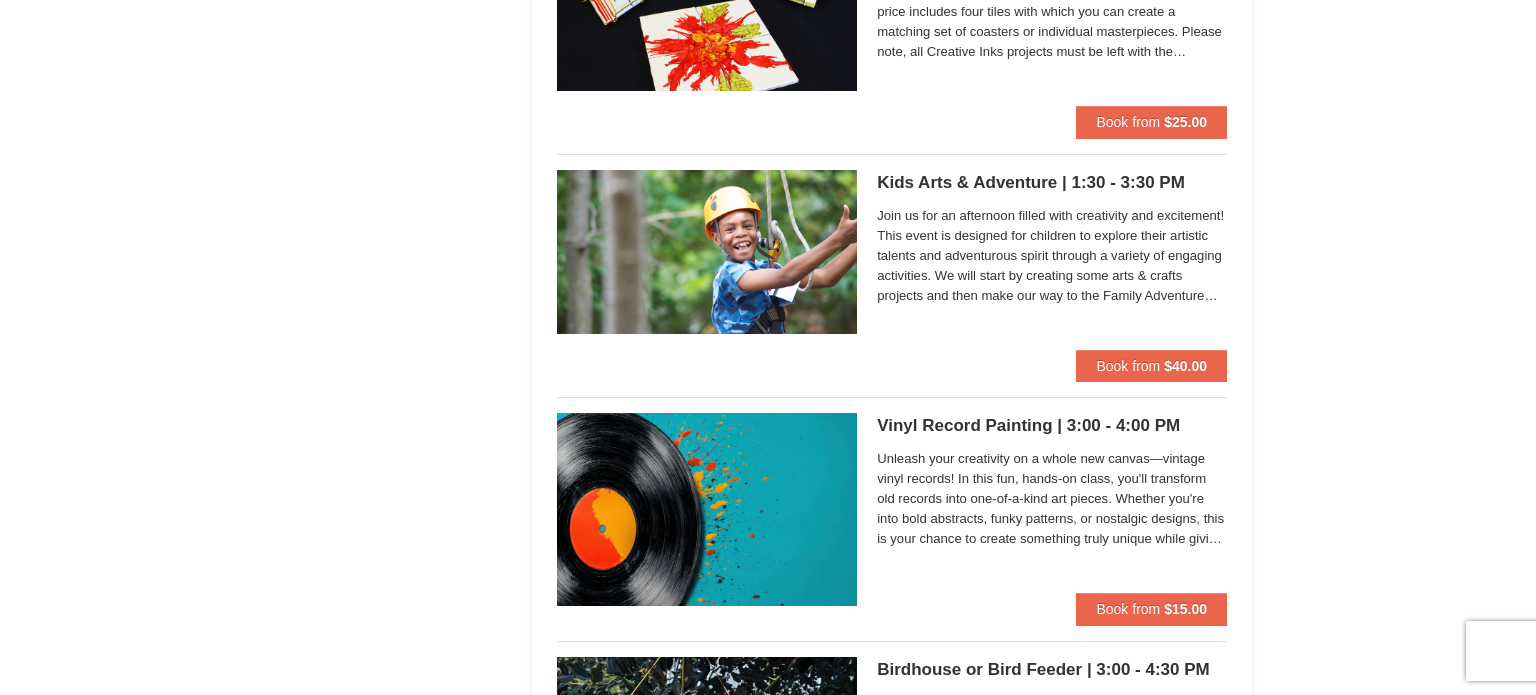 click on "Kids Arts & Adventure | 1:30 - 3:30 PM  Massanutten Classes and Workshops" at bounding box center (1052, 183) 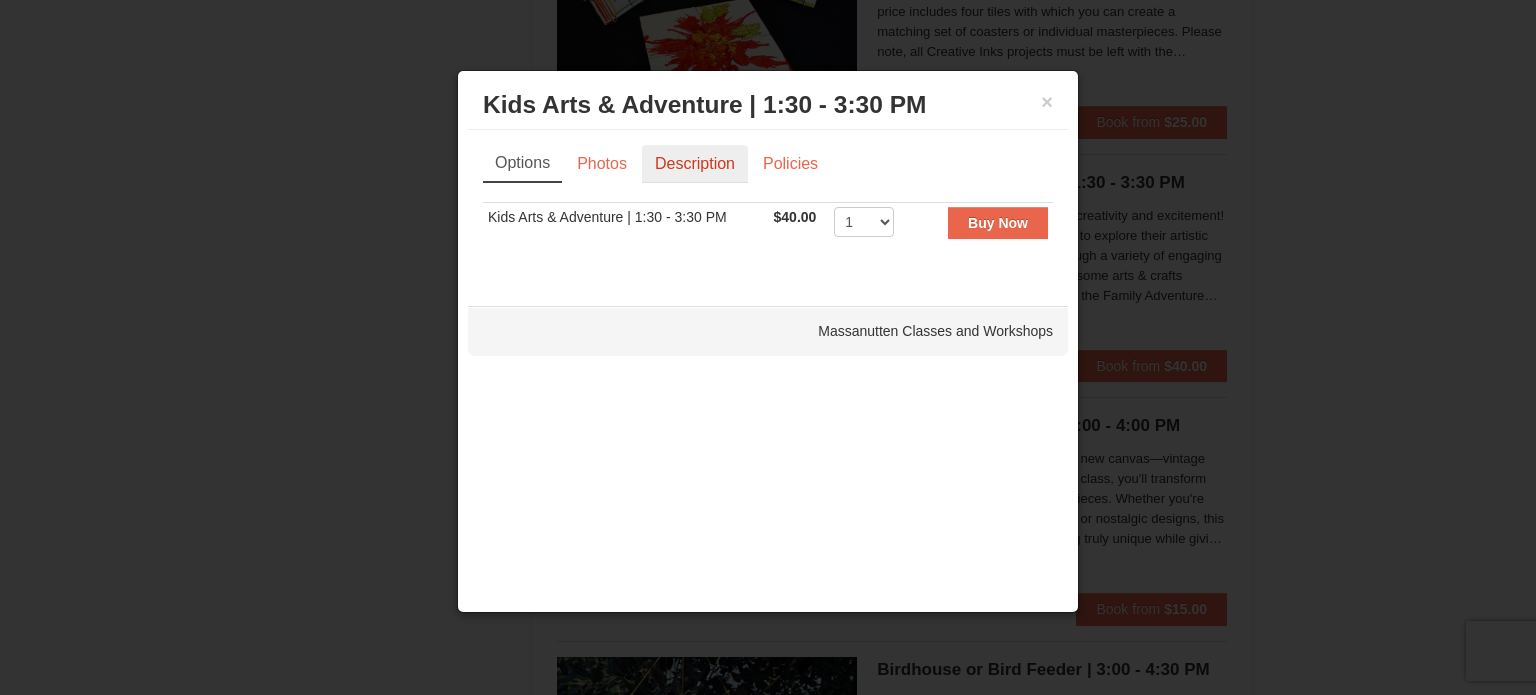 click on "Description" at bounding box center (695, 164) 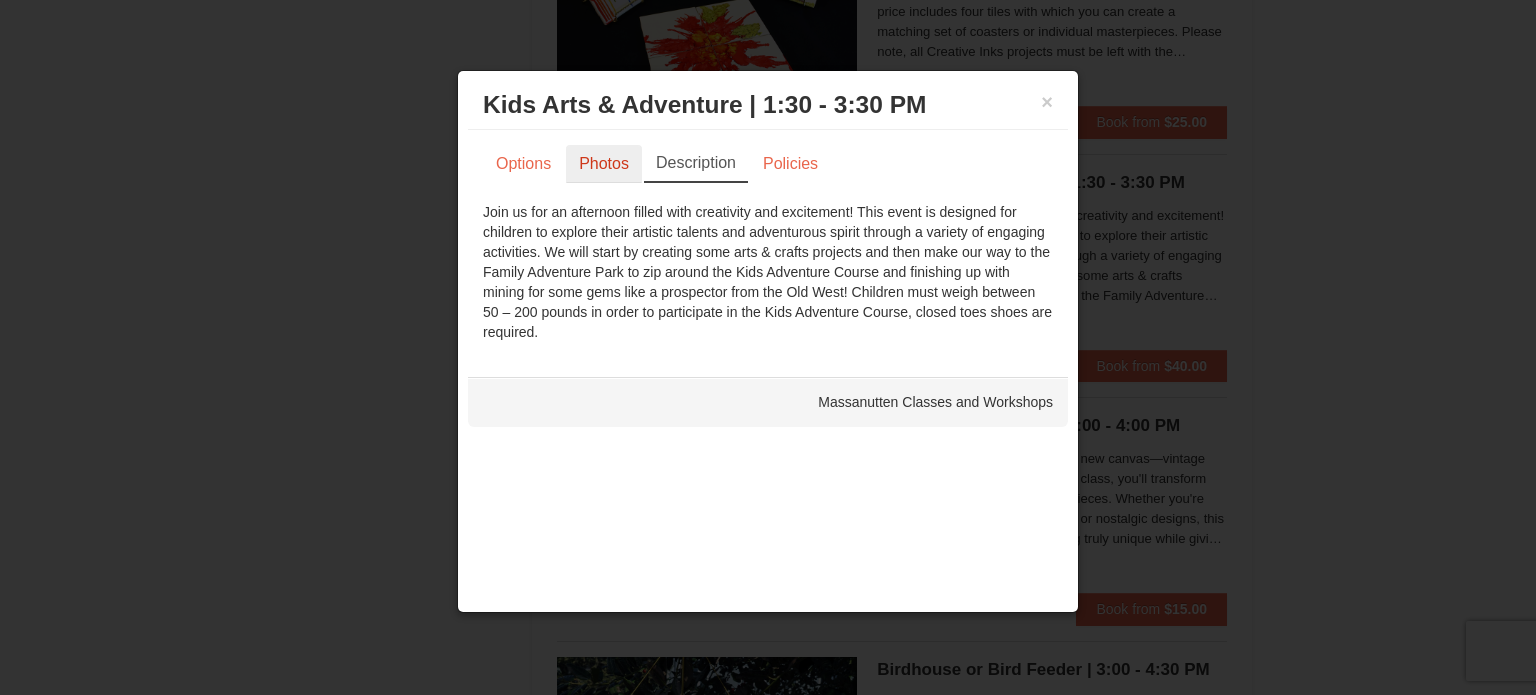 click on "Photos" at bounding box center [604, 164] 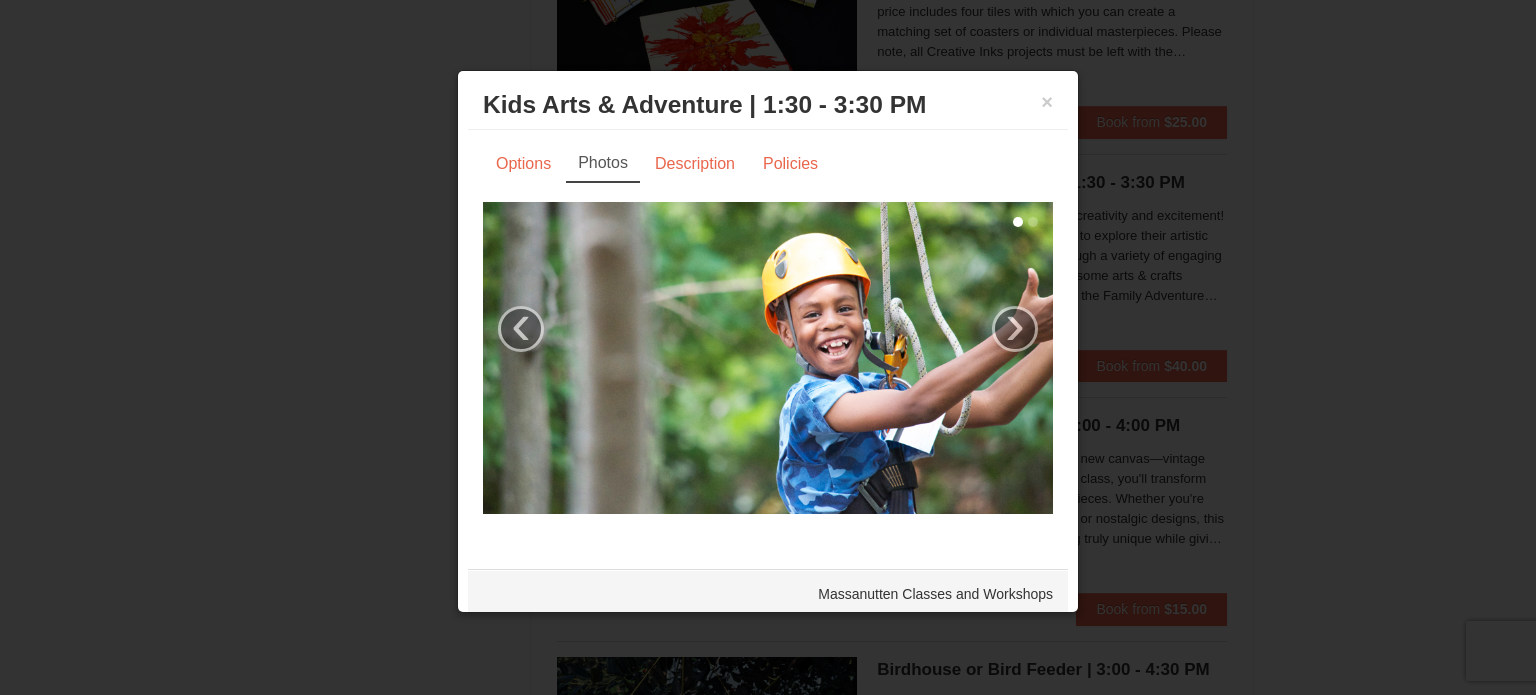 click on "Photos" at bounding box center (603, 164) 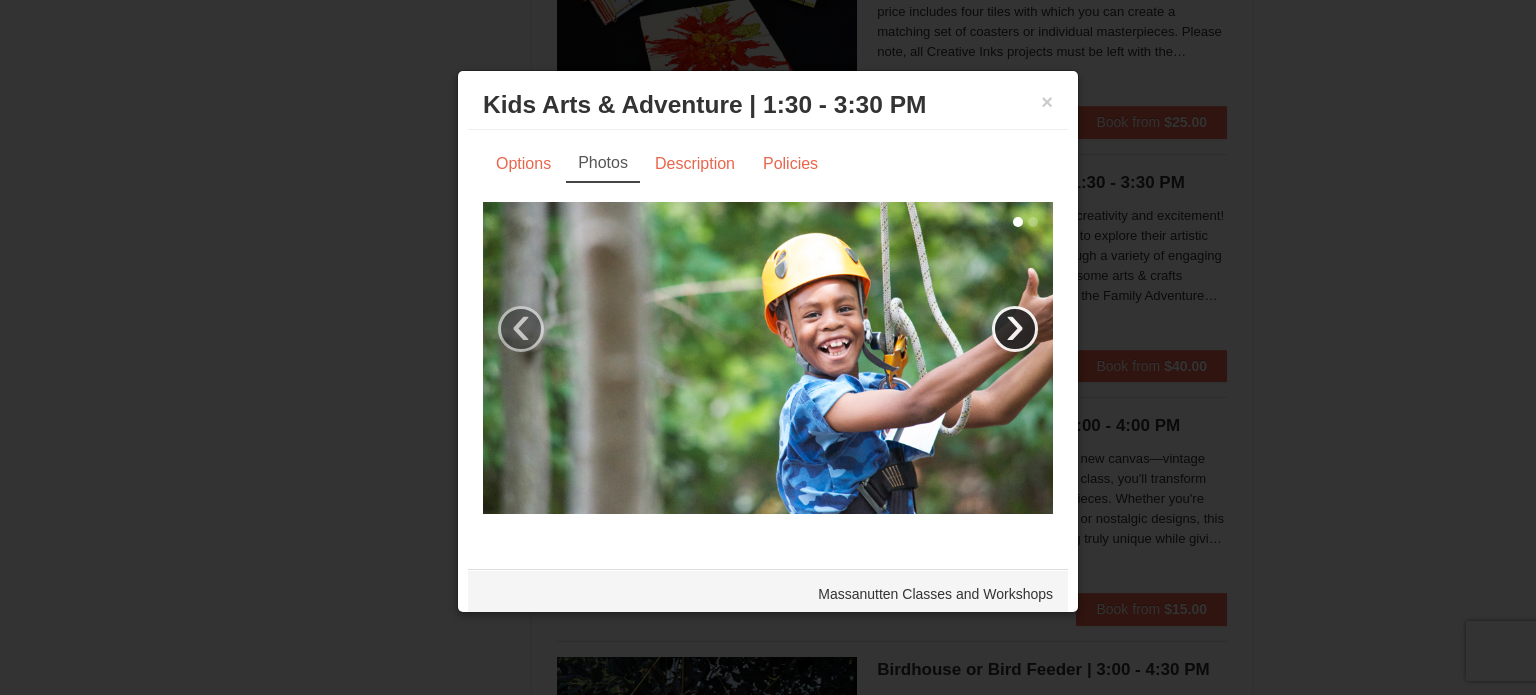 click on "›" at bounding box center (1015, 329) 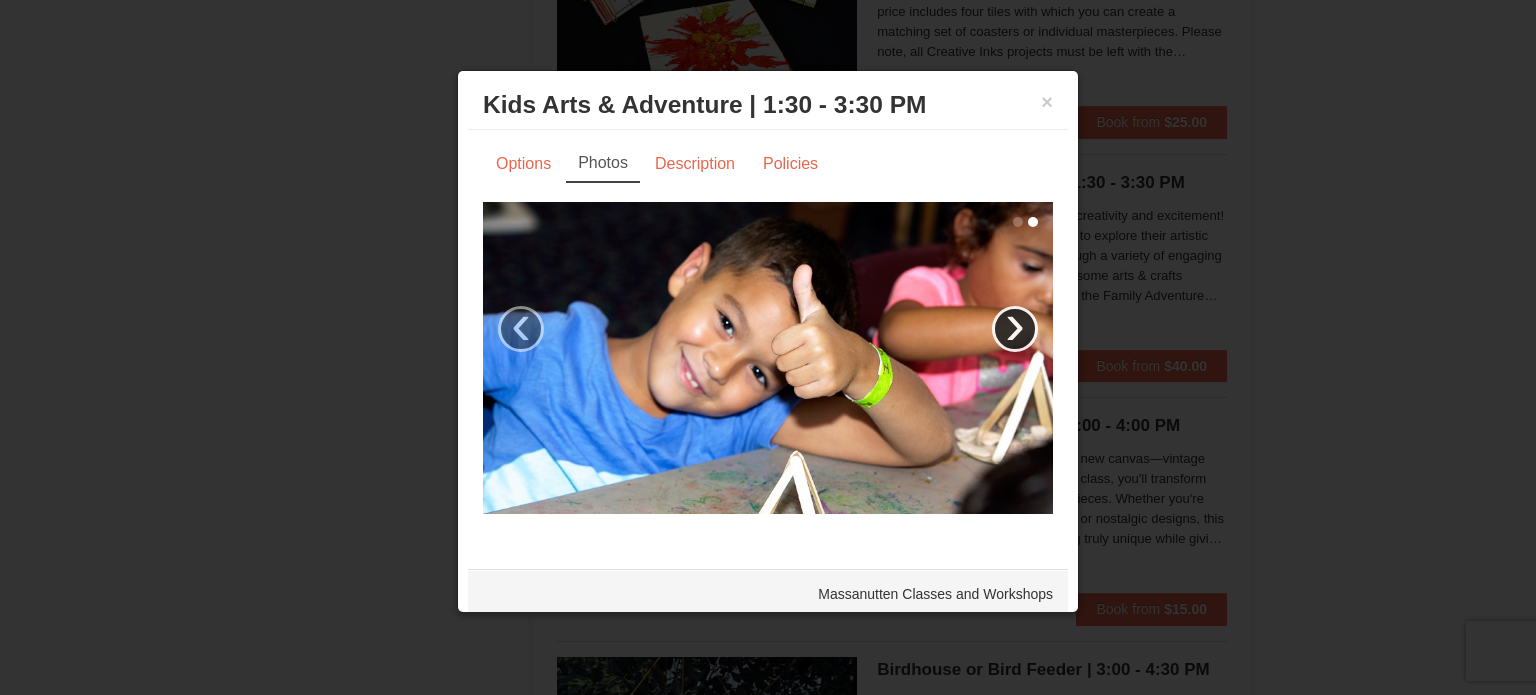 click on "›" at bounding box center (1015, 329) 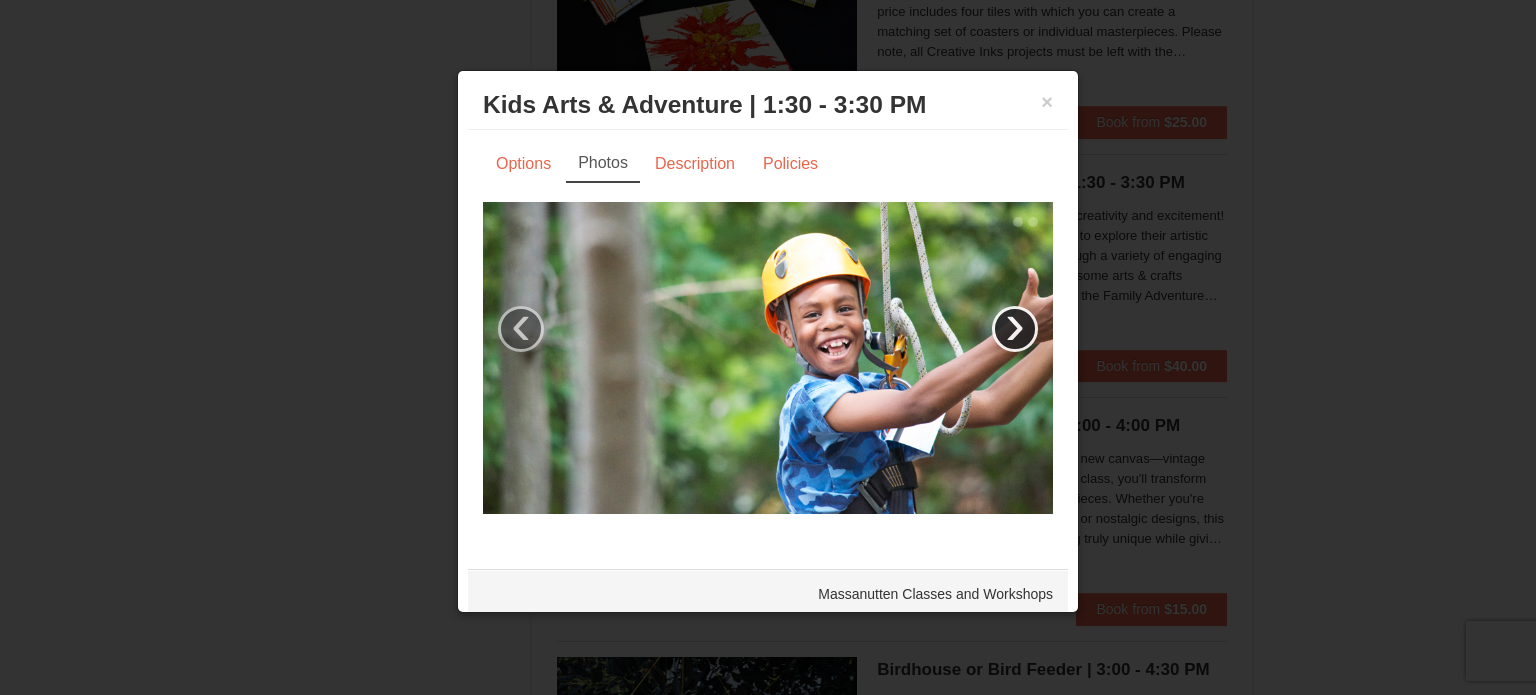 click on "›" at bounding box center (1015, 329) 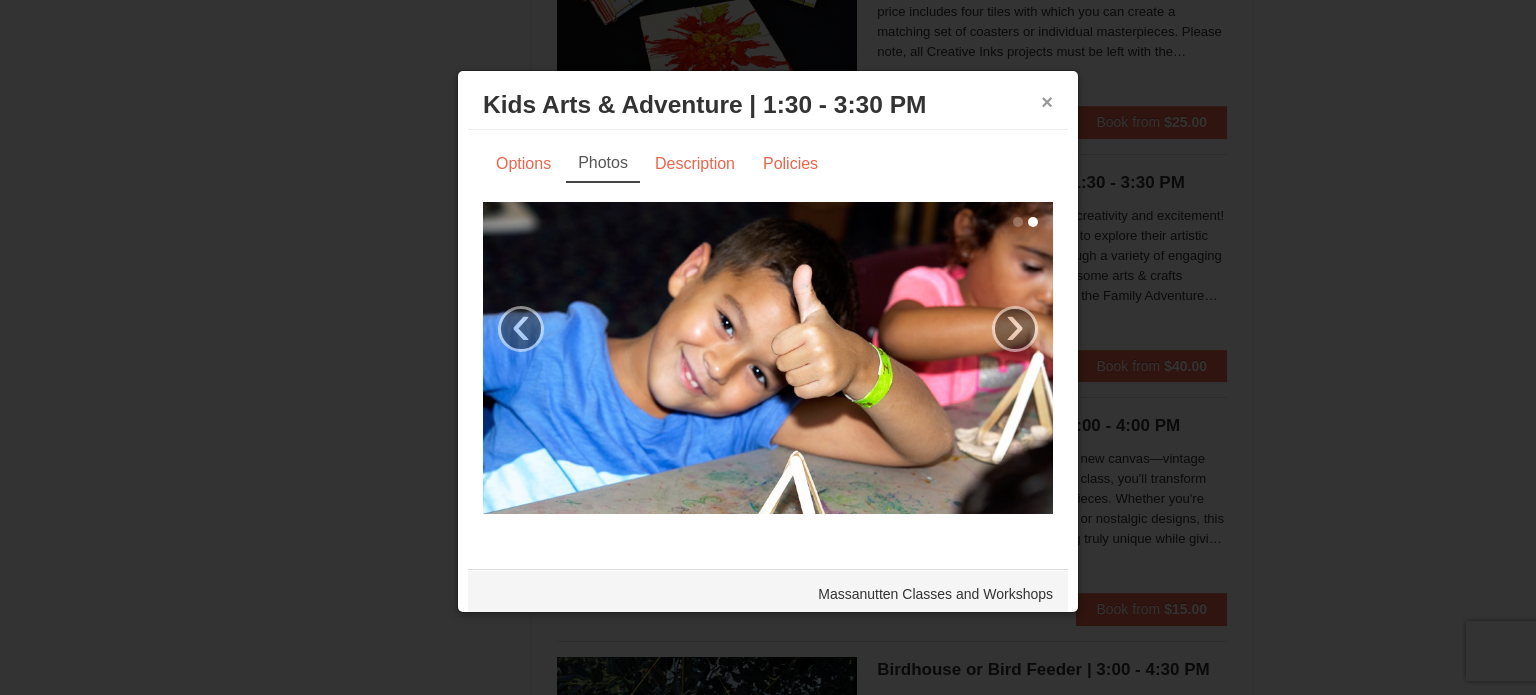 click on "×" at bounding box center [1047, 102] 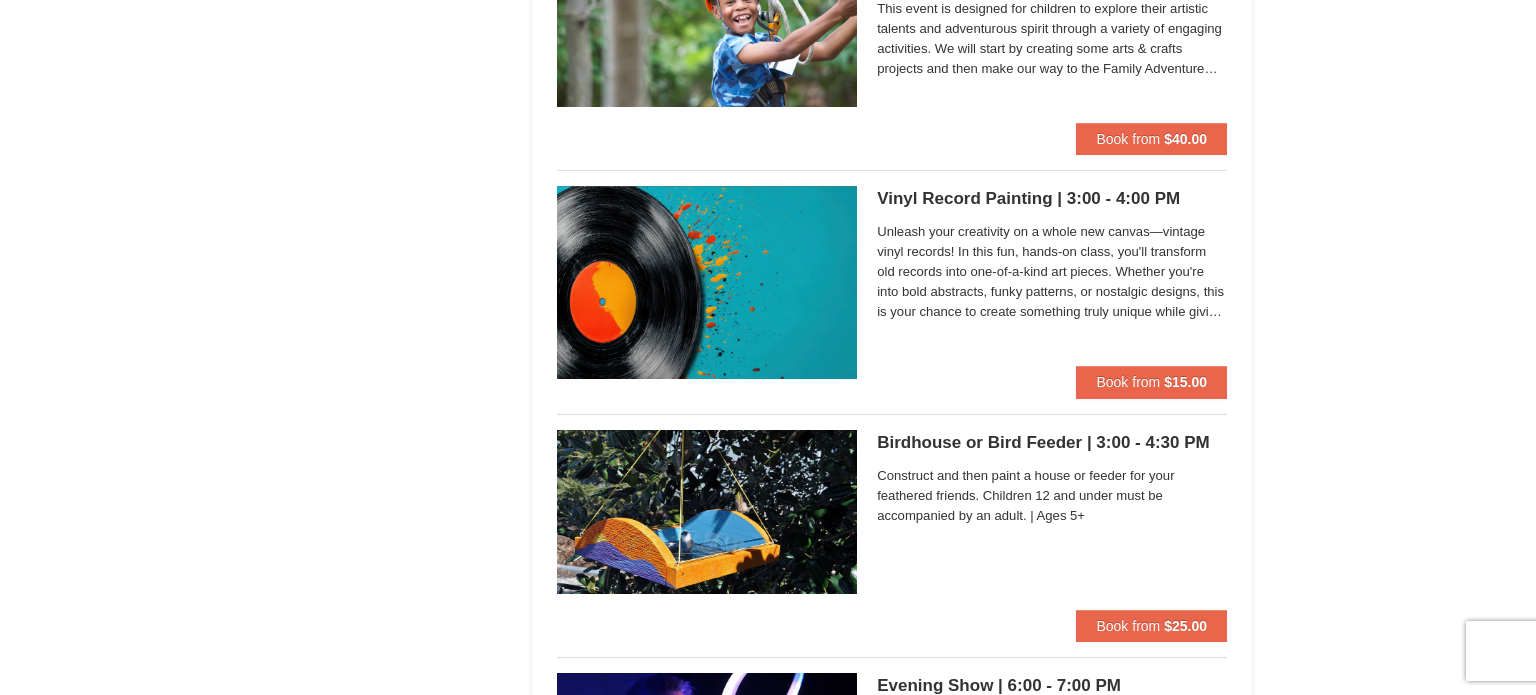 scroll, scrollTop: 2483, scrollLeft: 0, axis: vertical 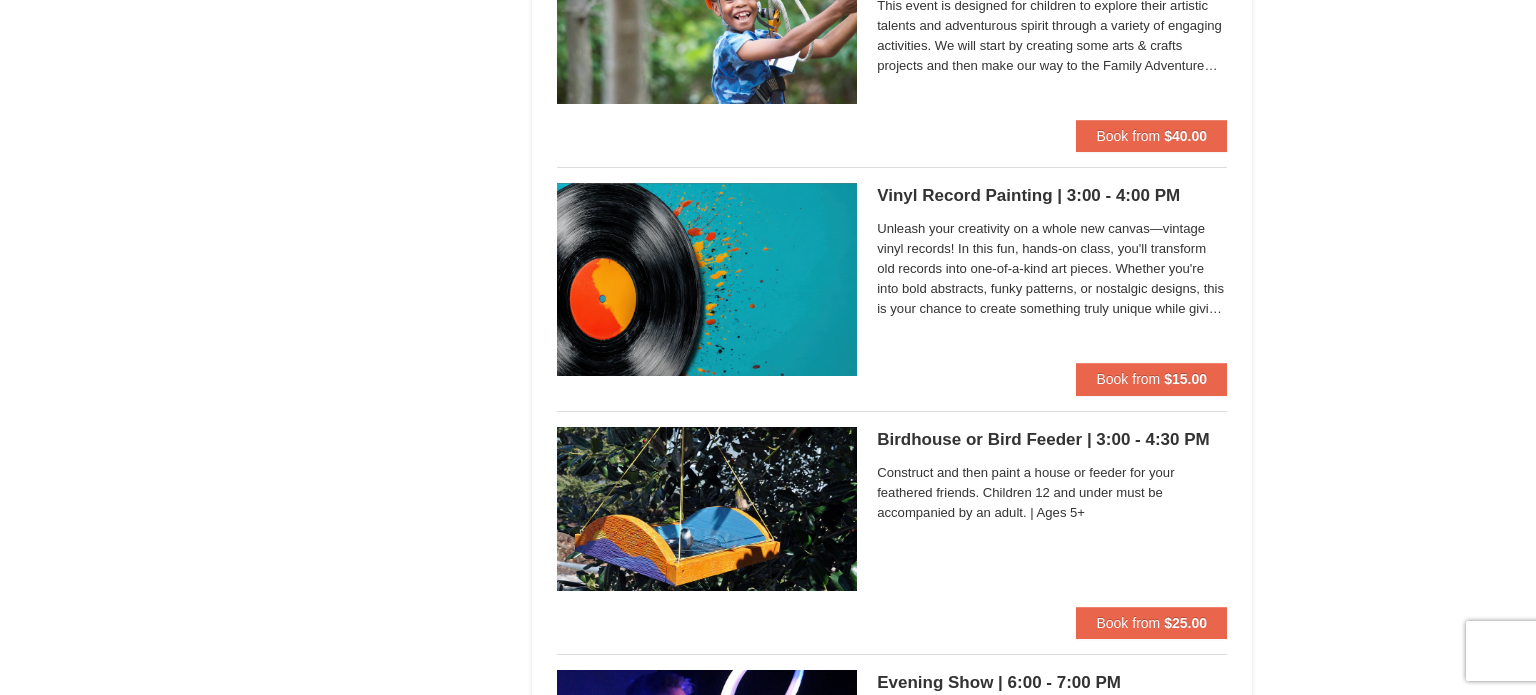 click on "Unleash your creativity on a whole new canvas—vintage vinyl records! In this fun, hands-on class, you'll transform old records into one-of-a-kind art pieces. Whether you're into bold abstracts, funky patterns, or nostalgic designs, this is your chance to create something truly unique while giving new life to old music. 7 inch $15 | 12 inch $20" at bounding box center [1052, 269] 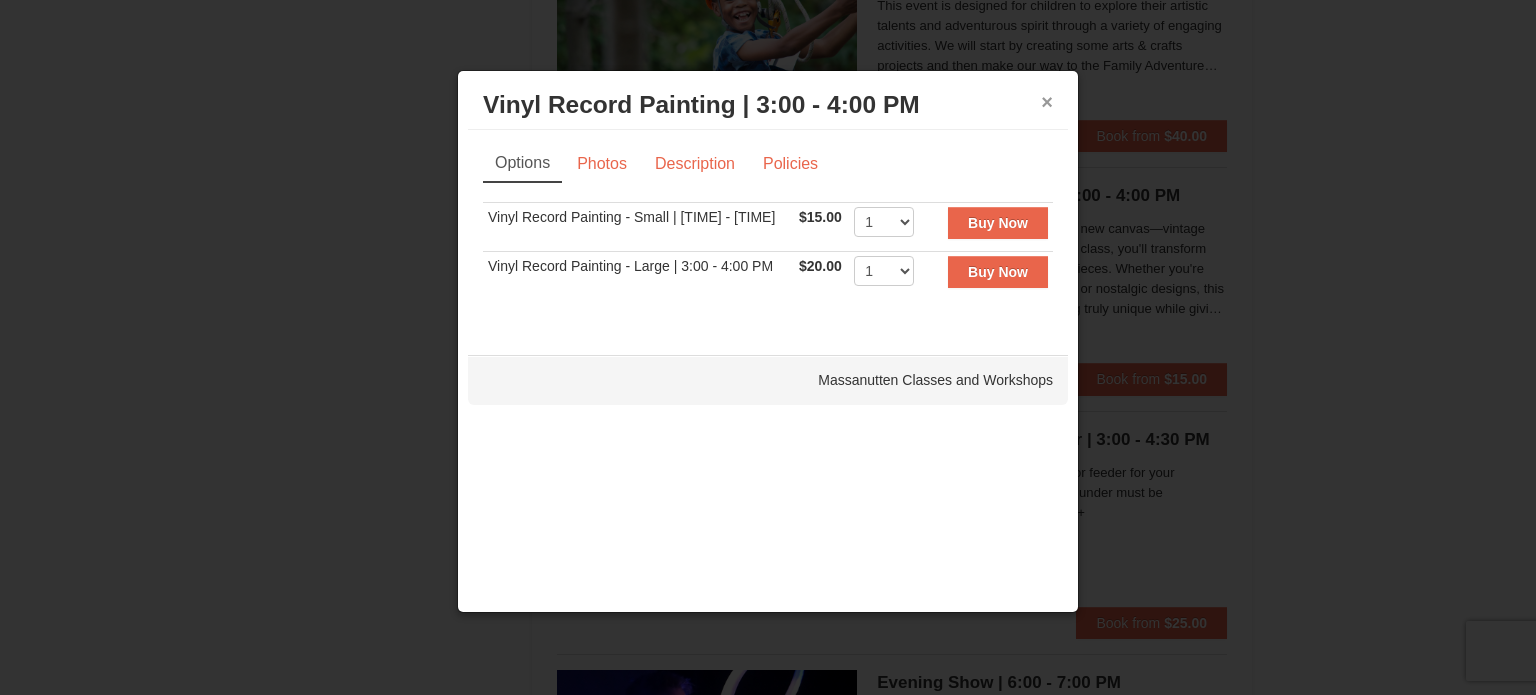 click on "×" at bounding box center [1047, 102] 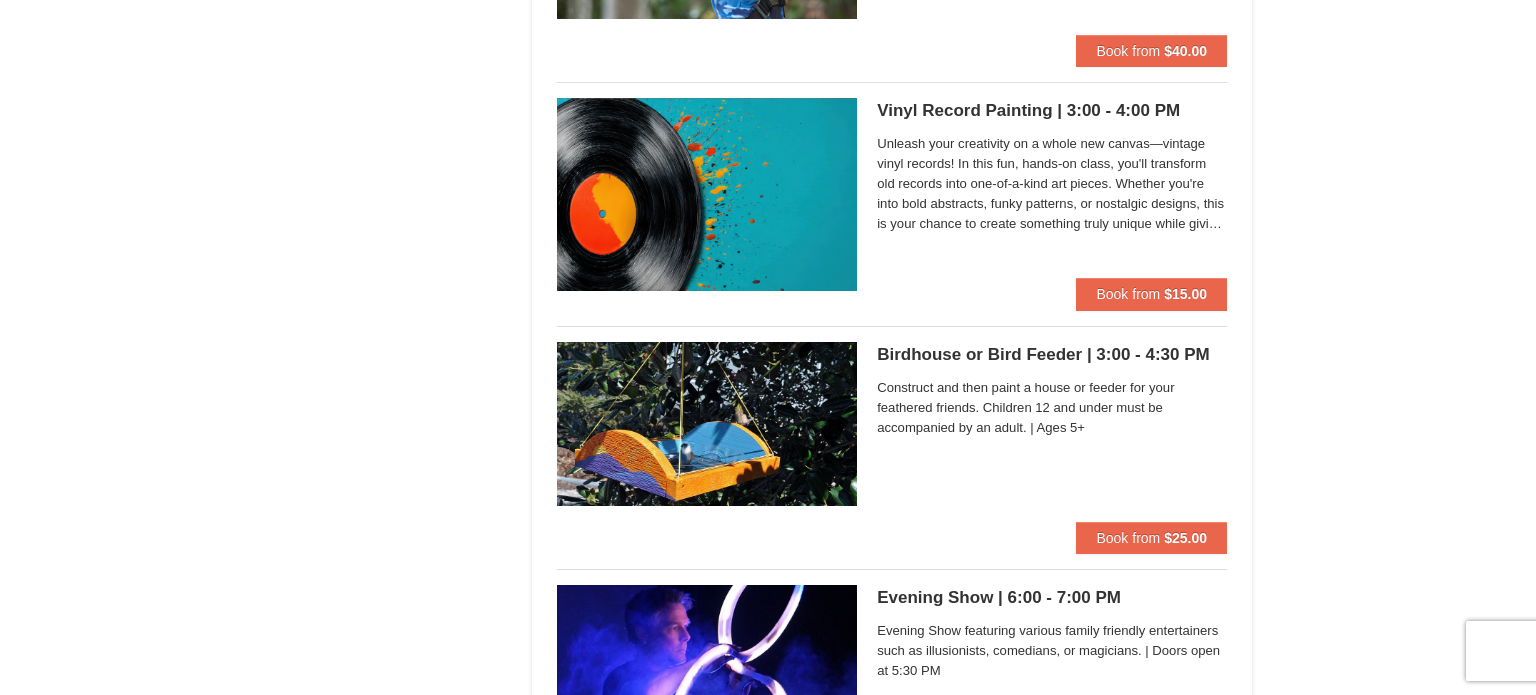 scroll, scrollTop: 2560, scrollLeft: 0, axis: vertical 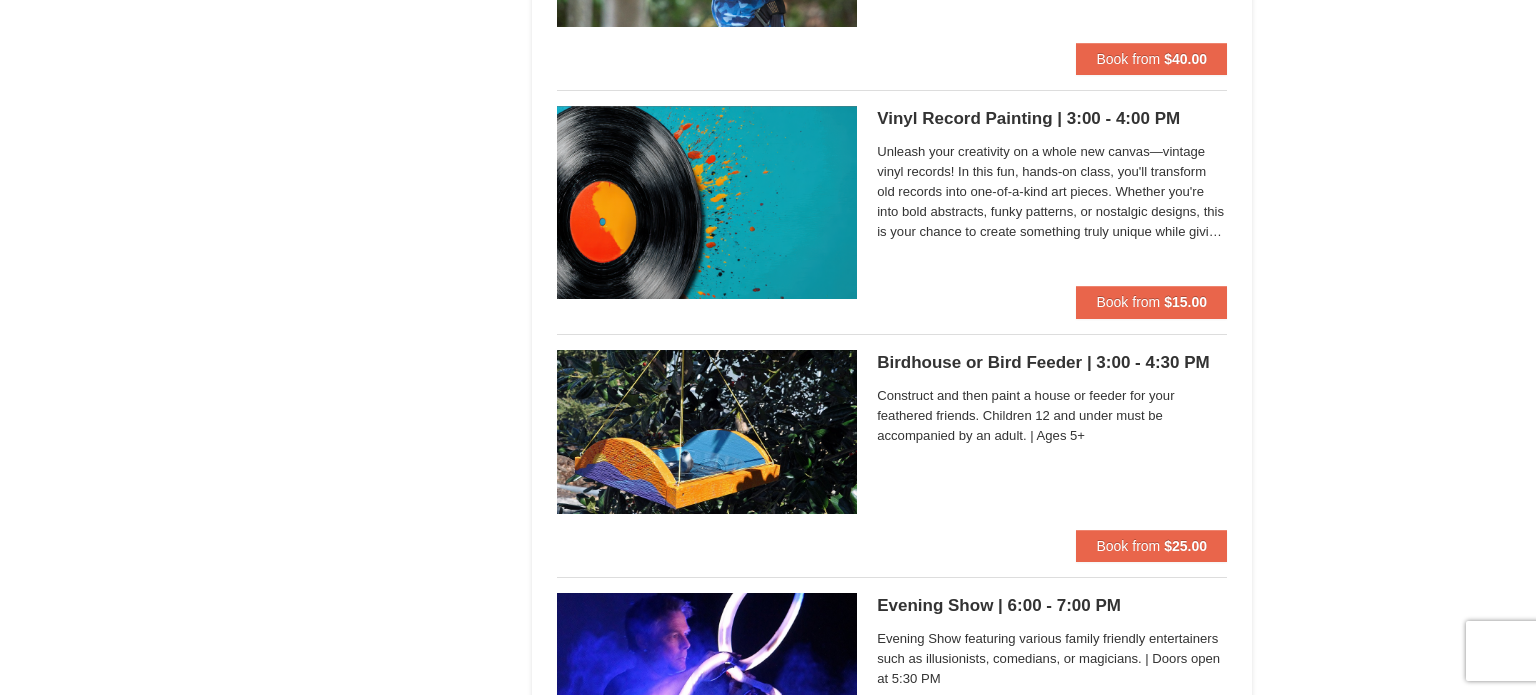 click on "Vinyl Record Painting | 3:00 - 4:00 PM  Massanutten Classes and Workshops
Unleash your creativity on a whole new canvas—vintage vinyl records! In this fun, hands-on class, you'll transform old records into one-of-a-kind art pieces. Whether you're into bold abstracts, funky patterns, or nostalgic designs, this is your chance to create something truly unique while giving new life to old music. 7 inch $15 | 12 inch $20" at bounding box center [1052, 196] 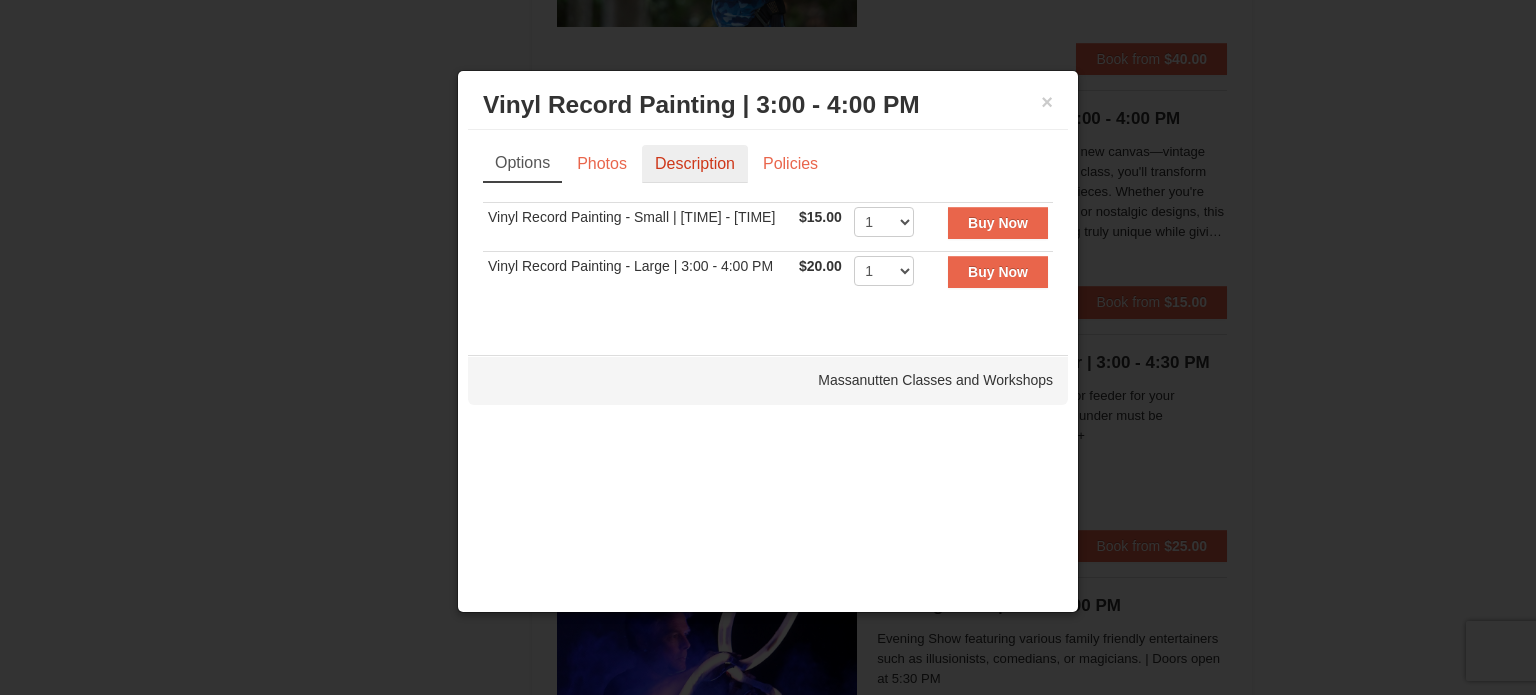 click on "Description" at bounding box center (695, 164) 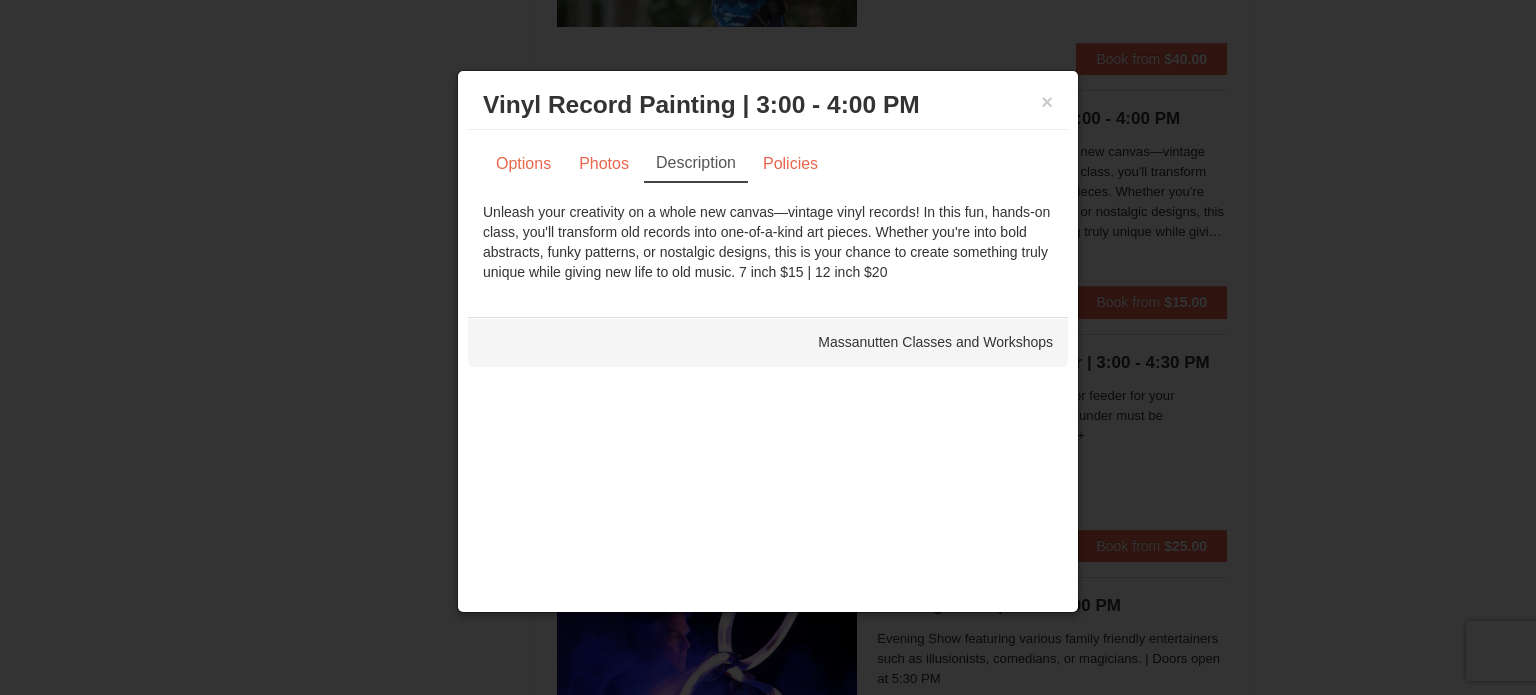 click on "×
Vinyl Record Painting | 3:00 - 4:00 PM  Massanutten Classes and Workshops" at bounding box center [768, 105] 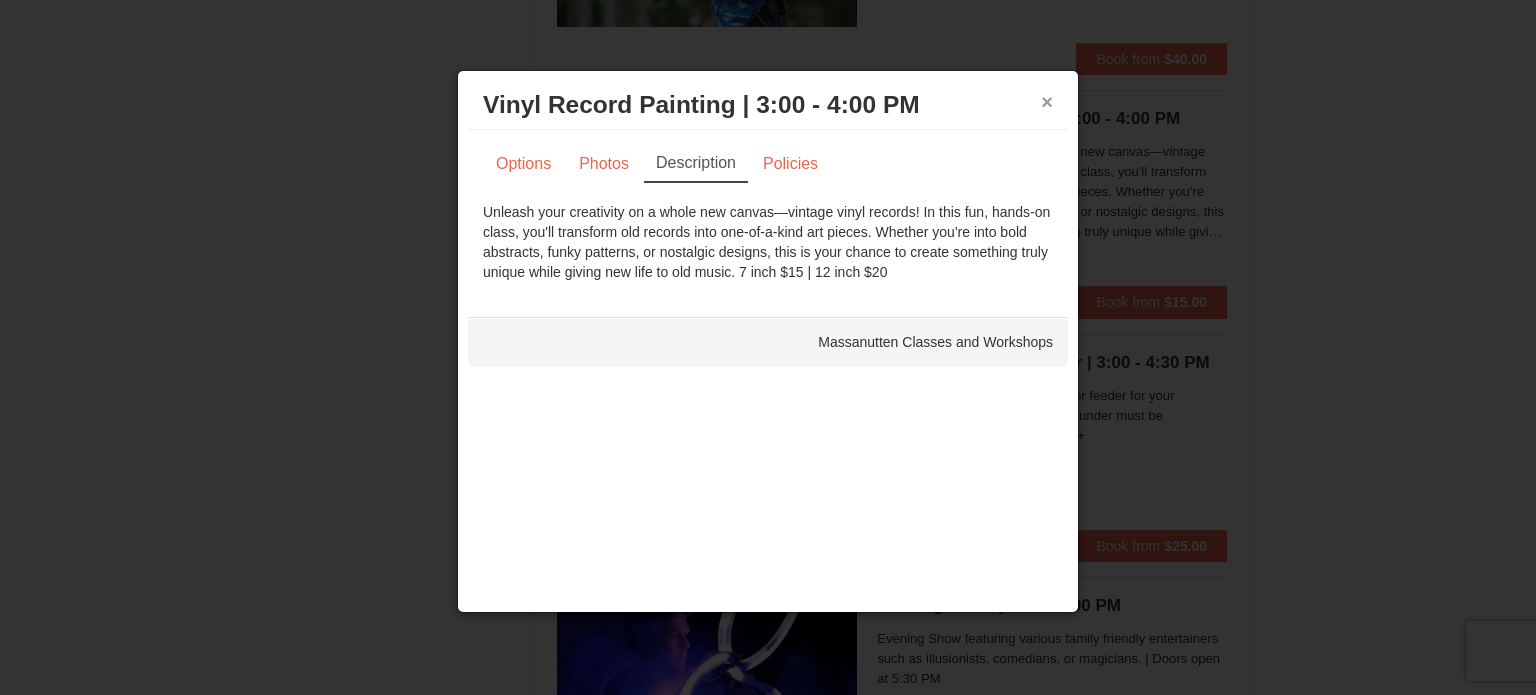 click on "×" at bounding box center [1047, 102] 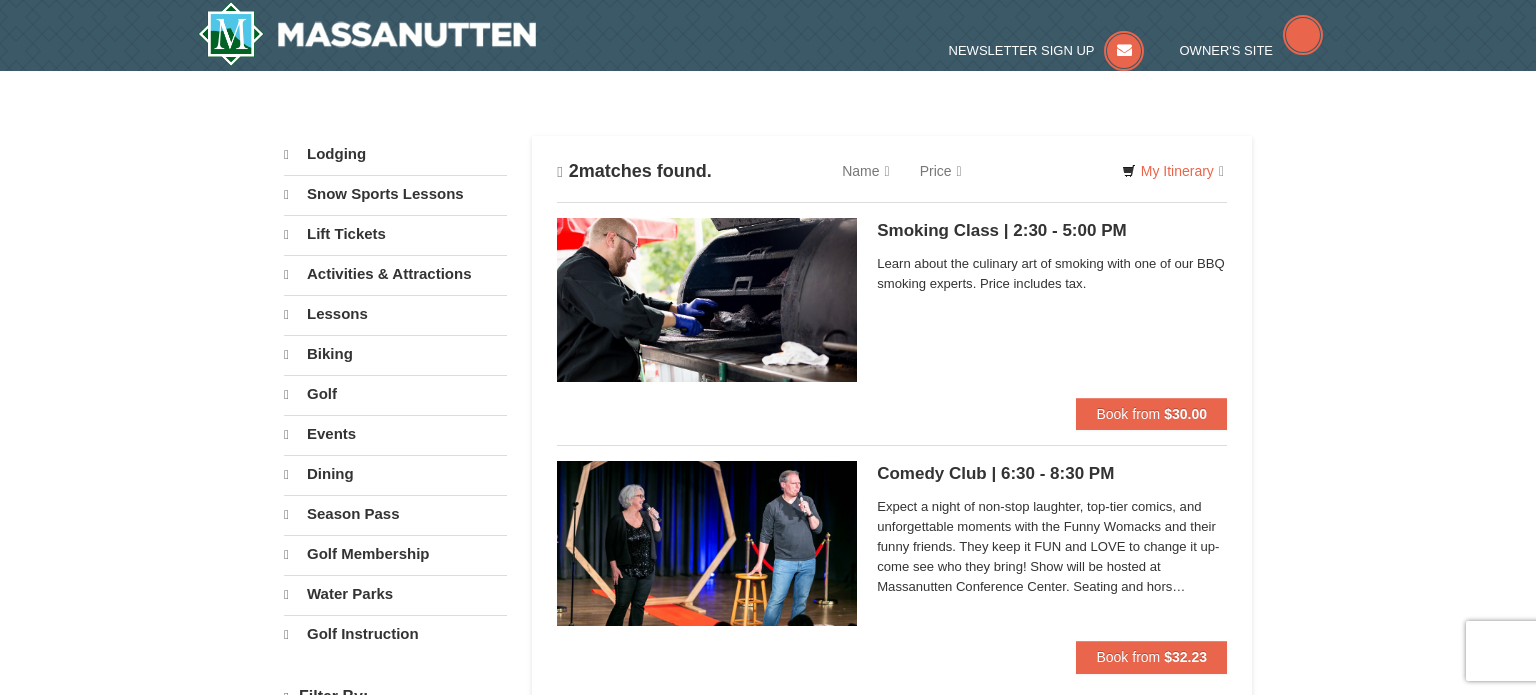 scroll, scrollTop: 0, scrollLeft: 0, axis: both 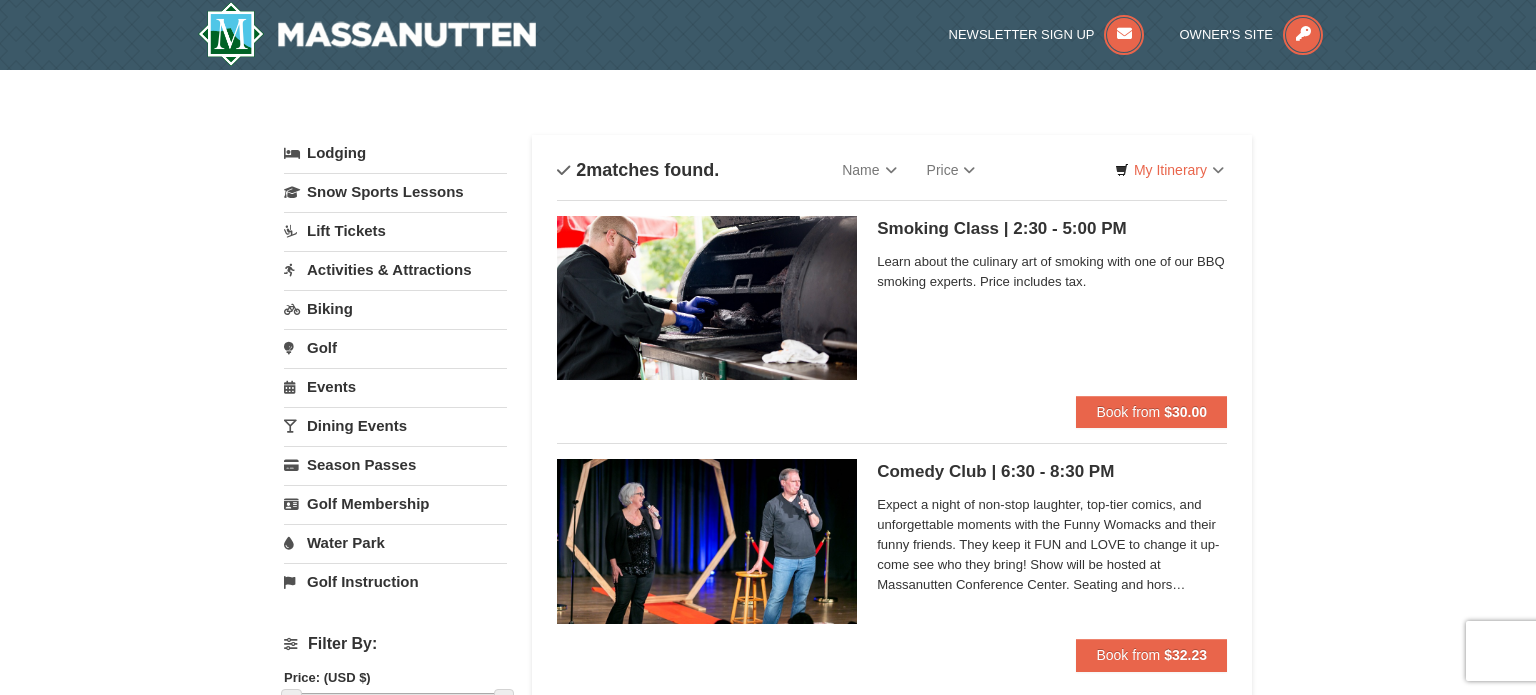 click on "Smoking Class | 2:30 - 5:00 PM  Massanutten Dining
Learn about the culinary art of smoking with one of our BBQ smoking experts. Price includes tax." at bounding box center [1052, 306] 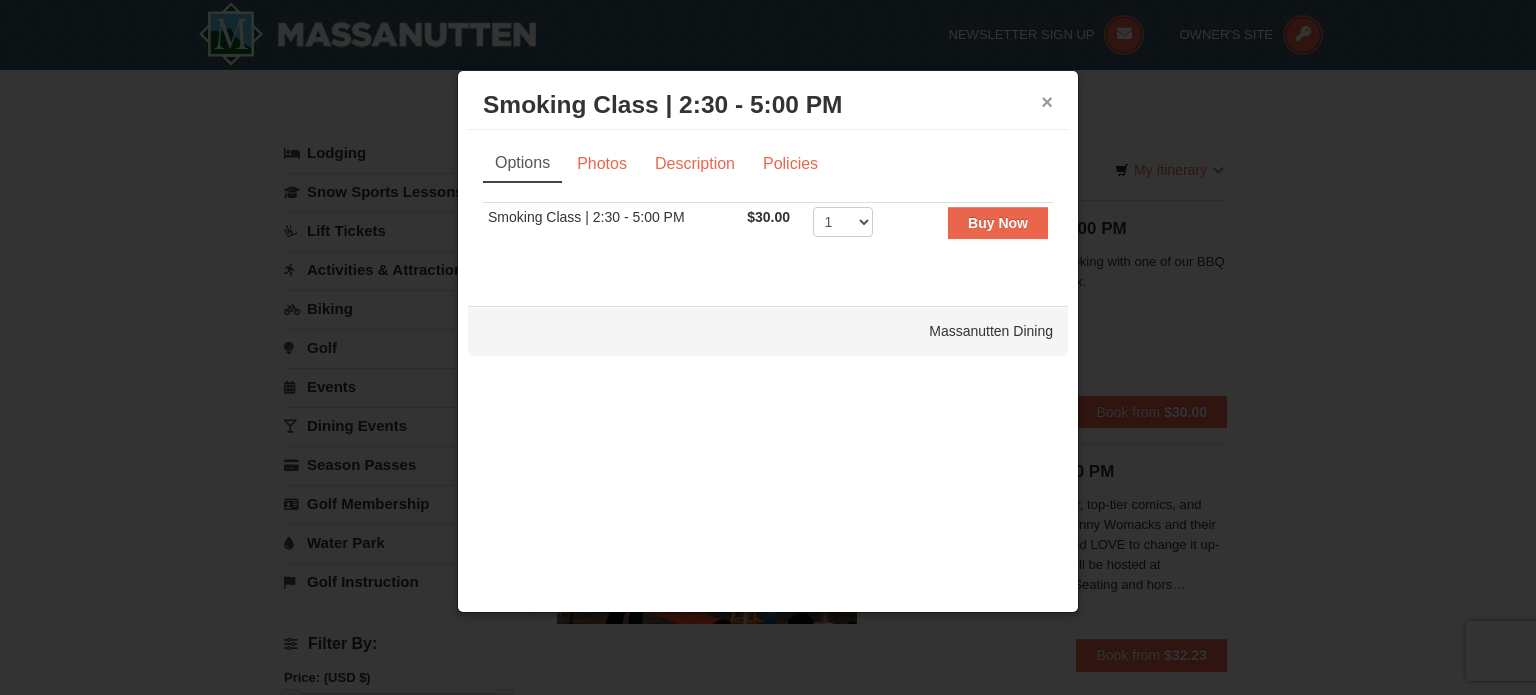 click on "×" at bounding box center [1047, 102] 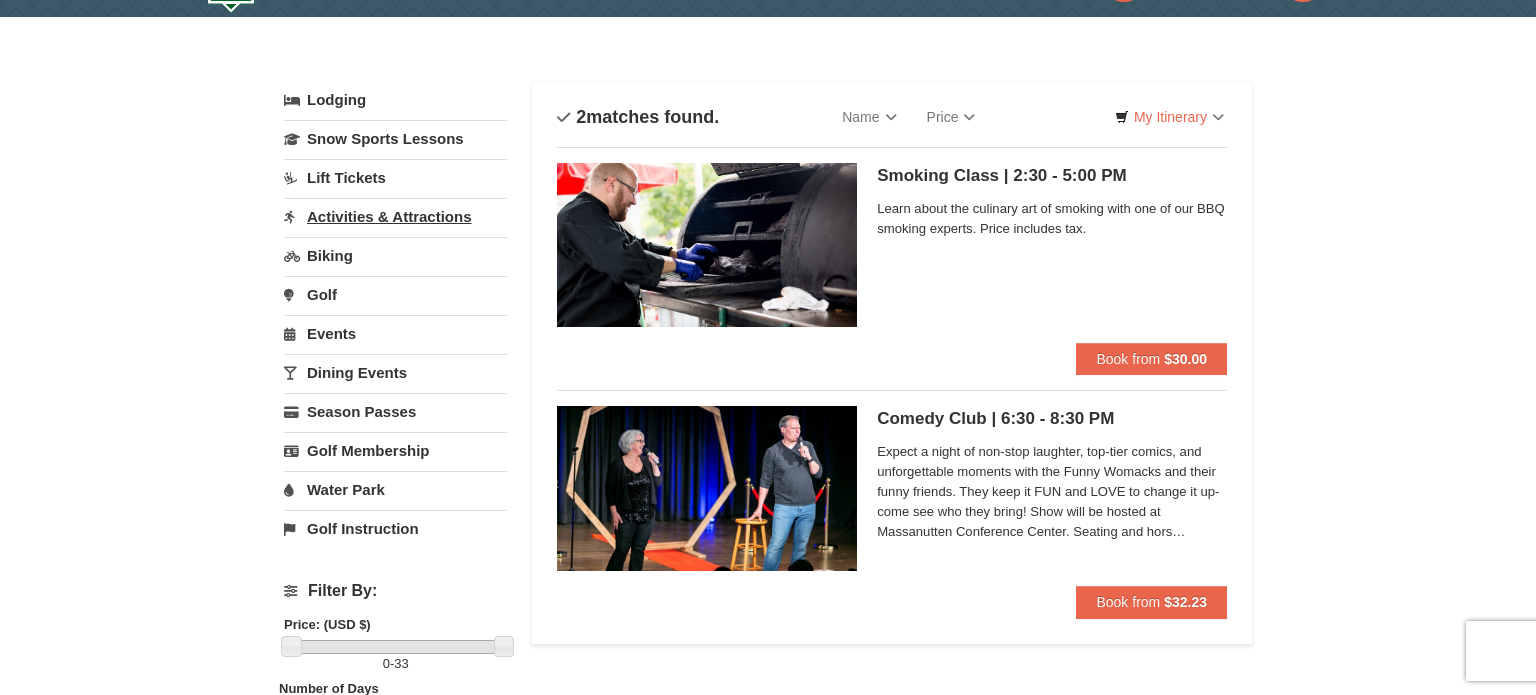 scroll, scrollTop: 43, scrollLeft: 0, axis: vertical 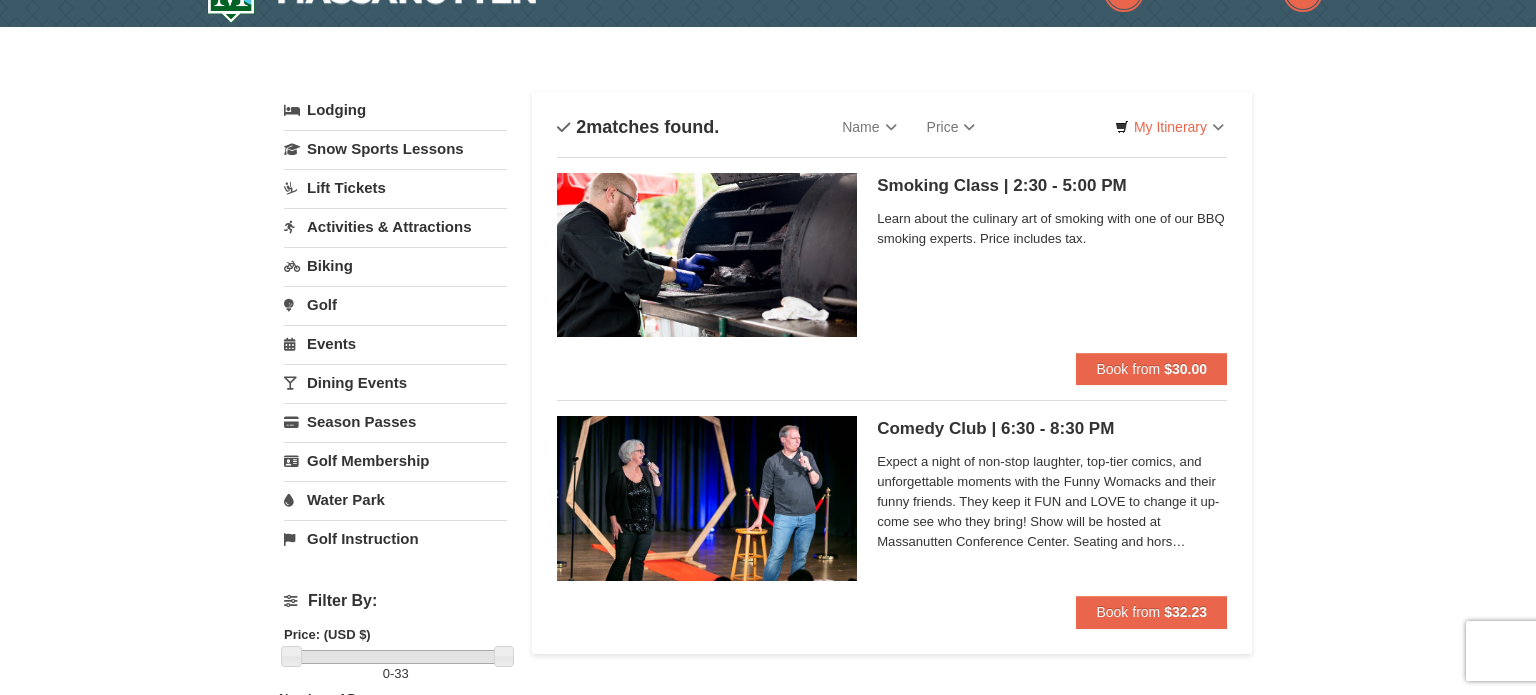 click on "Dining Events" at bounding box center [395, 382] 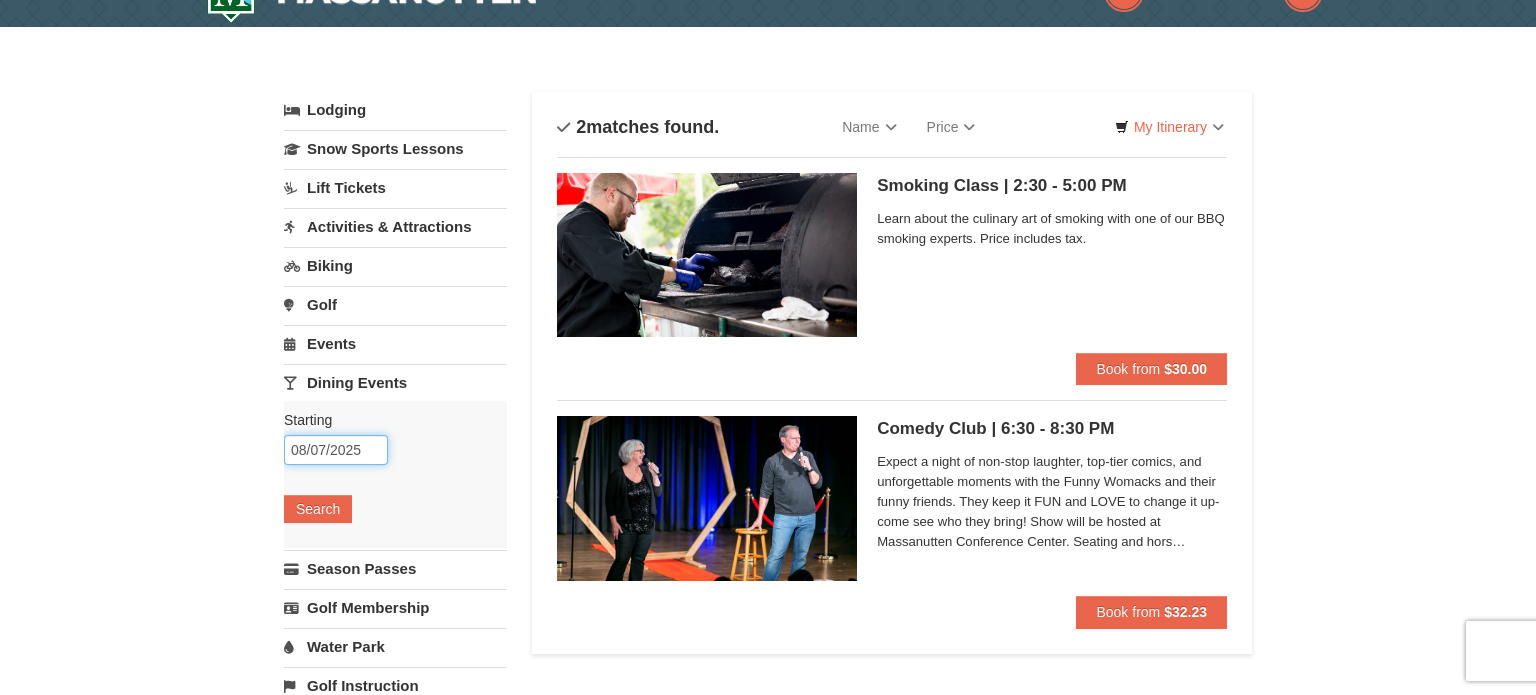 click on "08/07/2025" at bounding box center (336, 450) 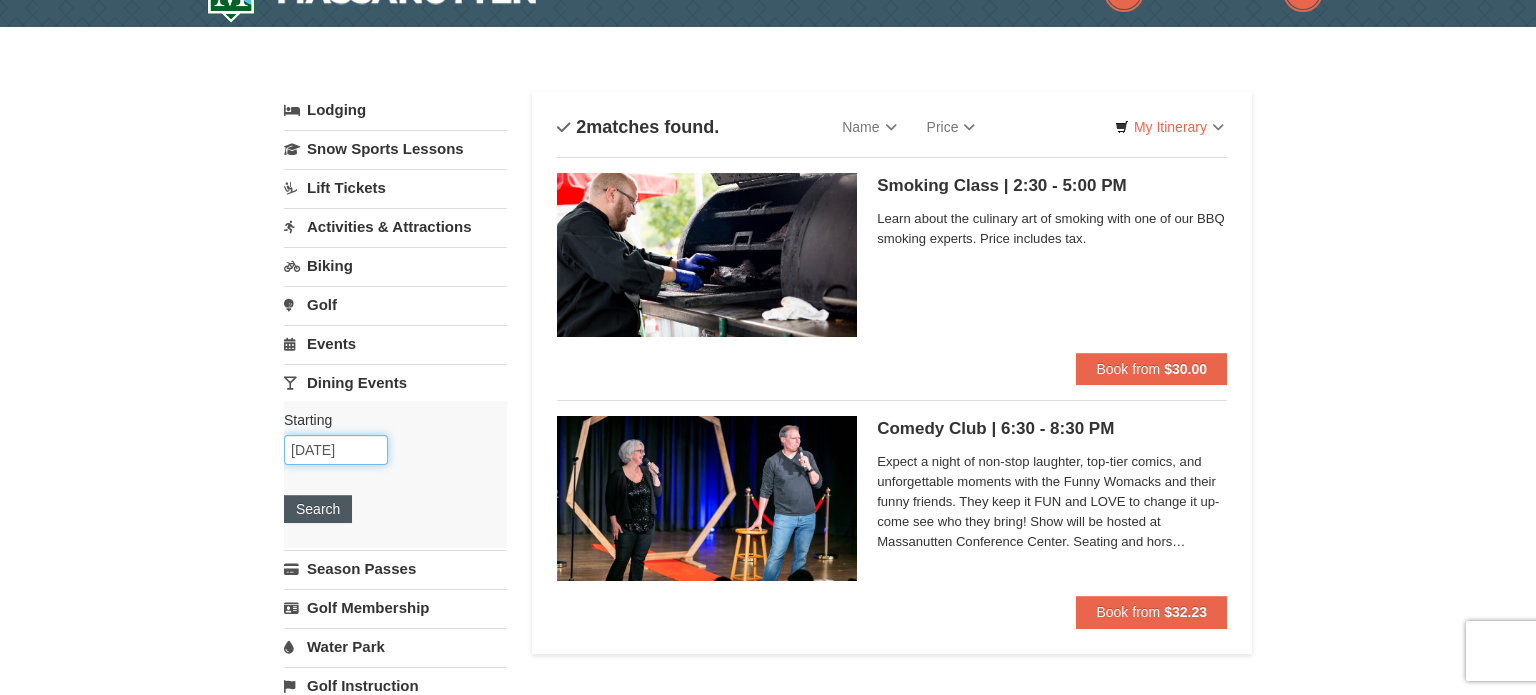 type on "[DATE]" 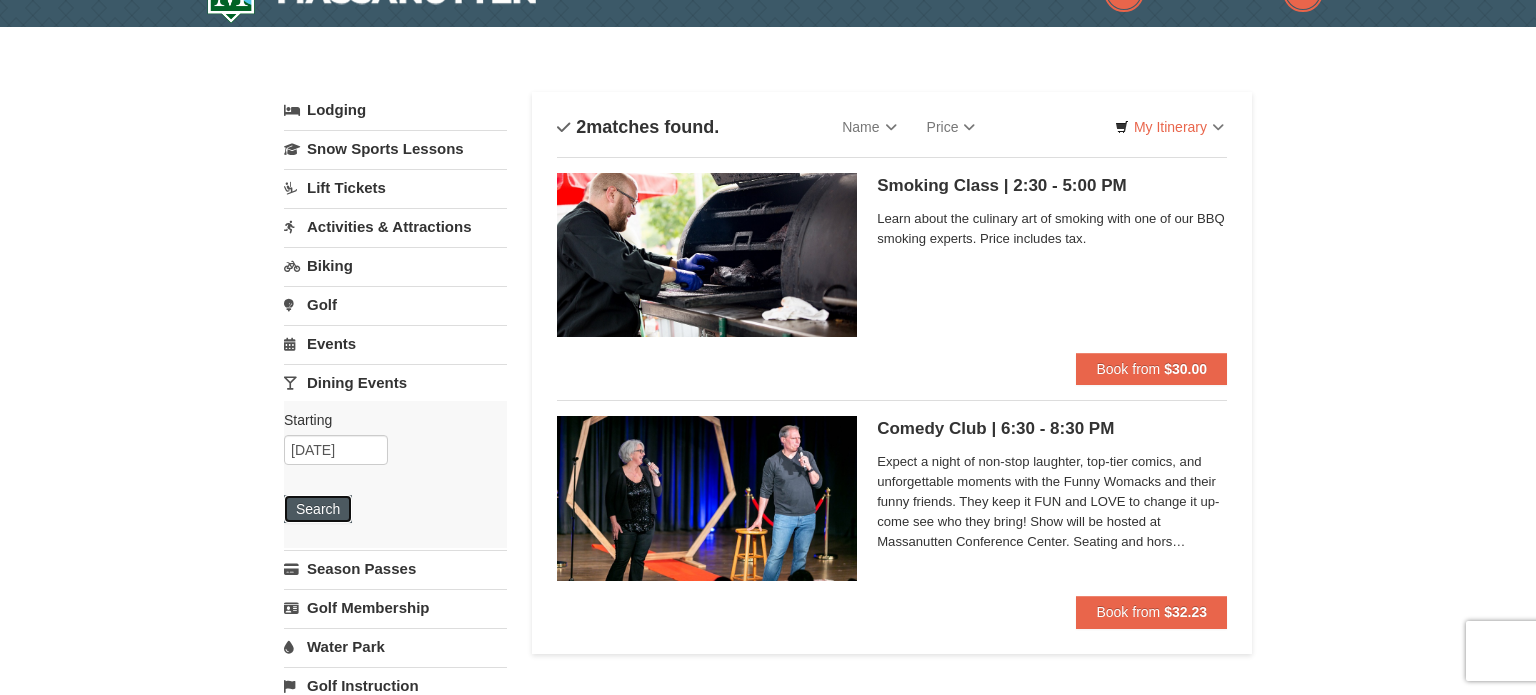 click on "Search" at bounding box center [318, 509] 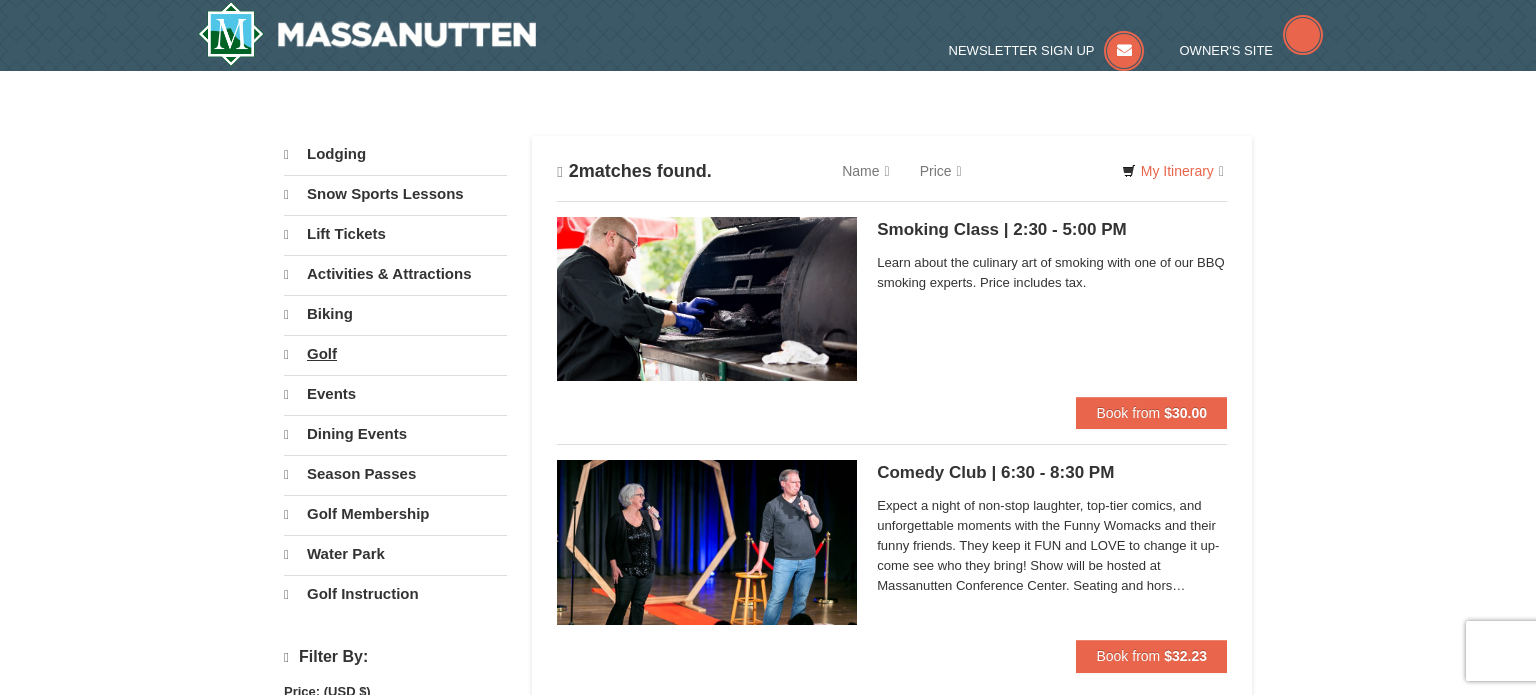 scroll, scrollTop: 0, scrollLeft: 0, axis: both 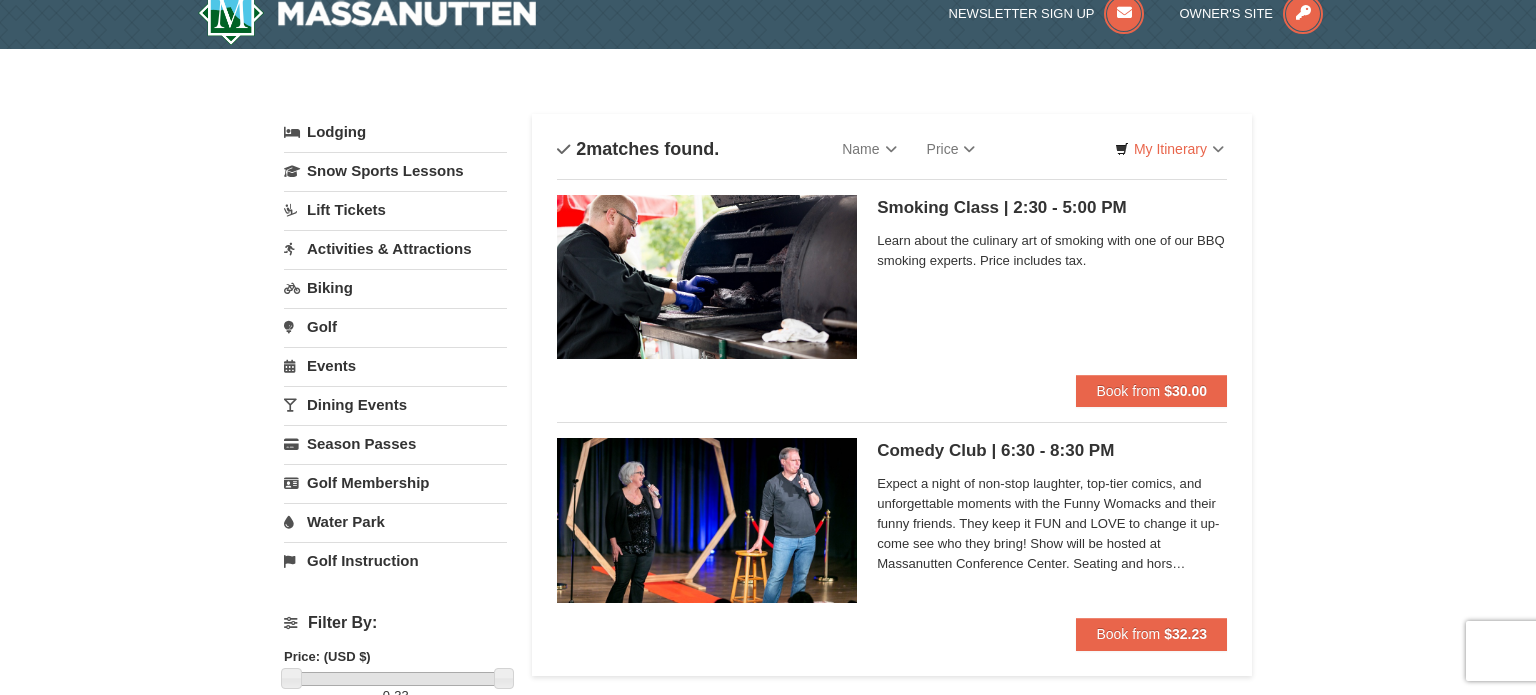 click on "Dining Events" at bounding box center [395, 404] 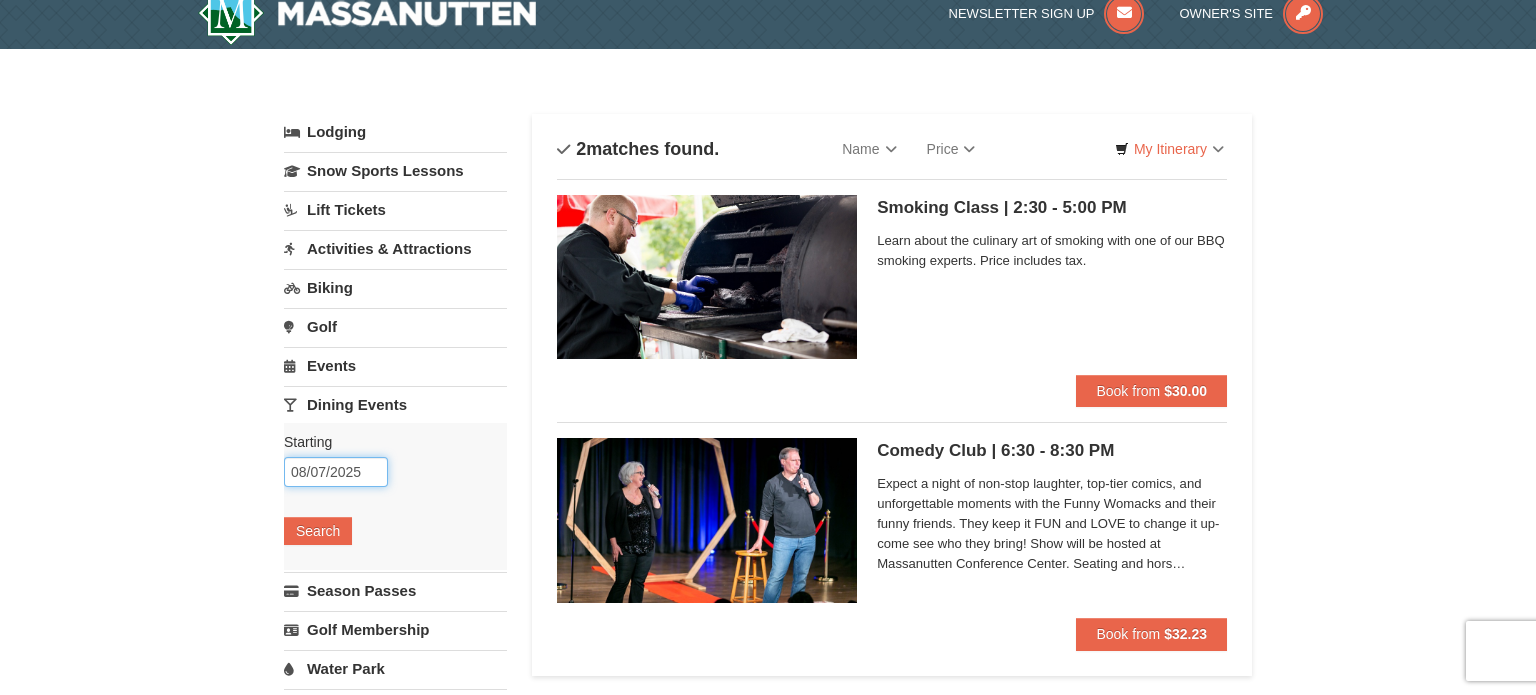 click on "08/07/2025" at bounding box center (336, 472) 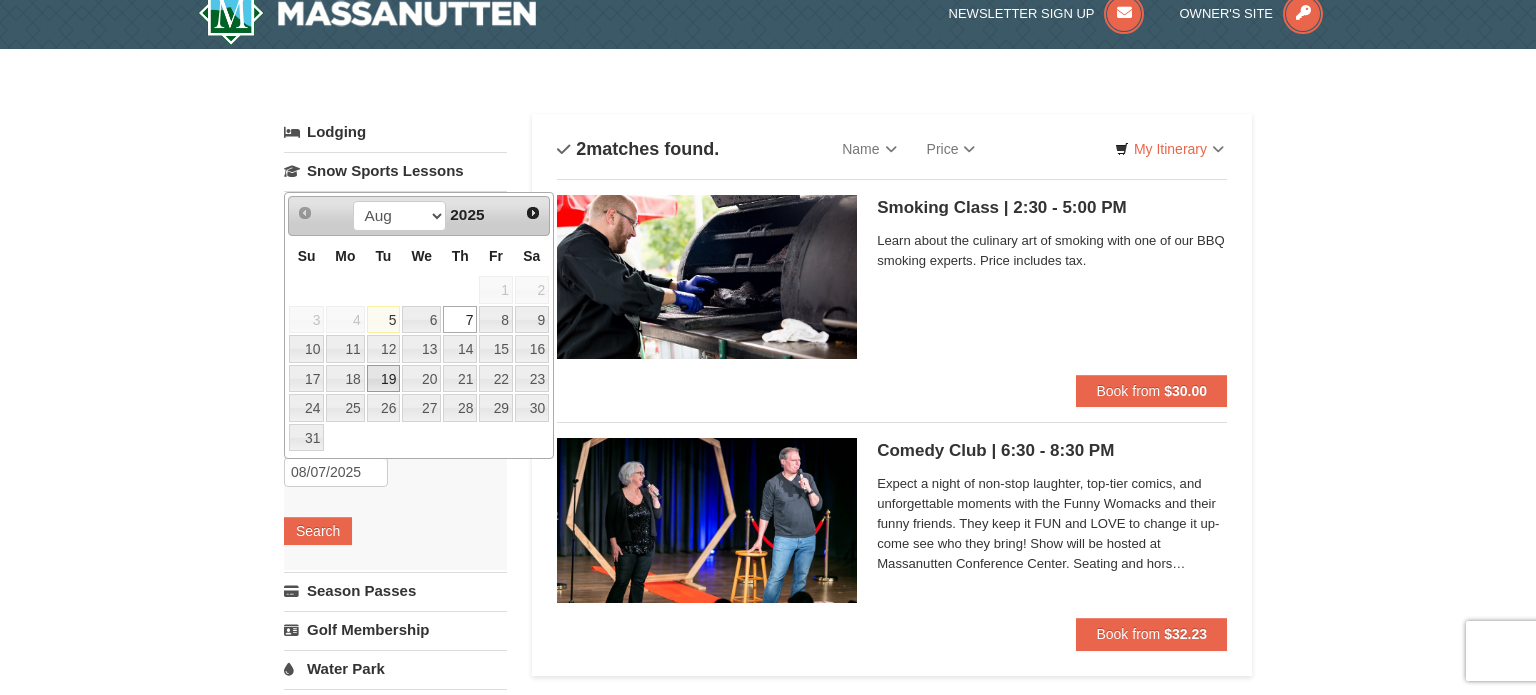 click on "19" at bounding box center (384, 379) 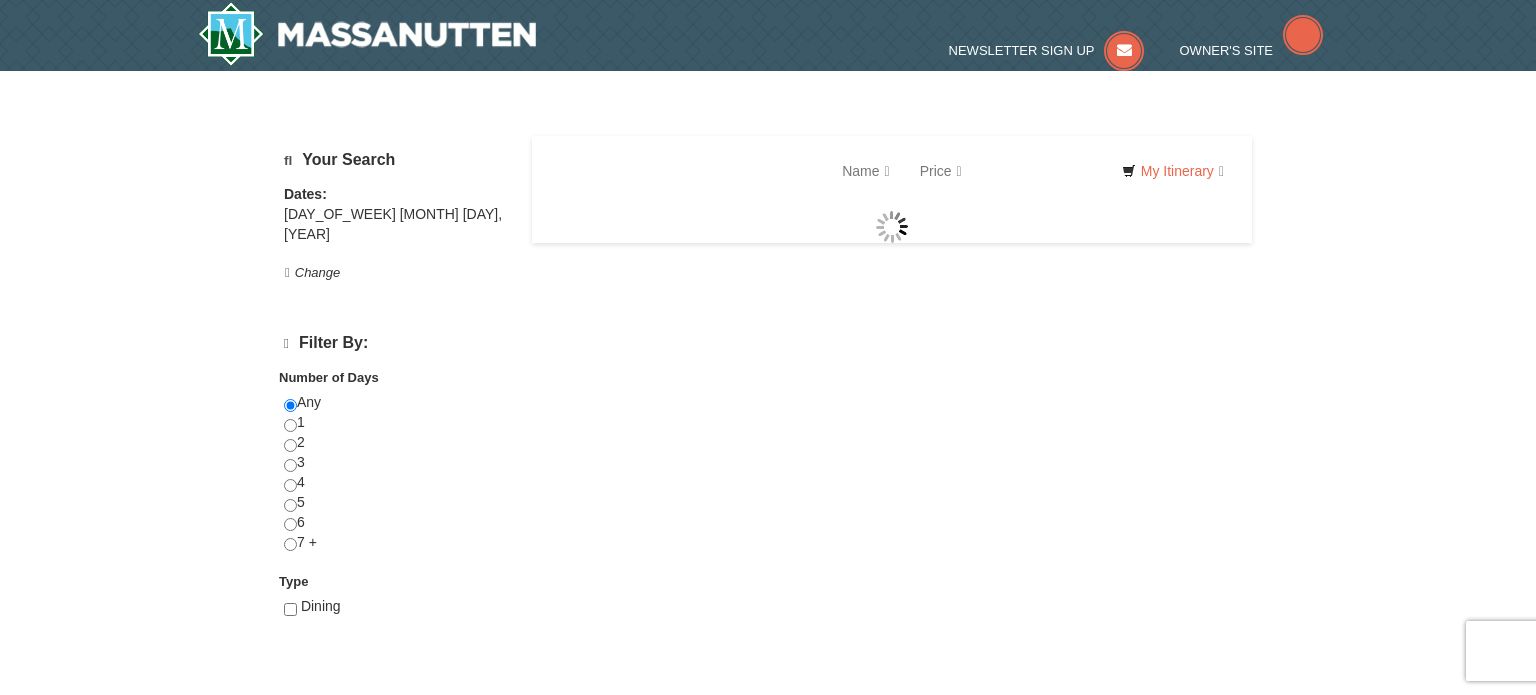 scroll, scrollTop: 0, scrollLeft: 0, axis: both 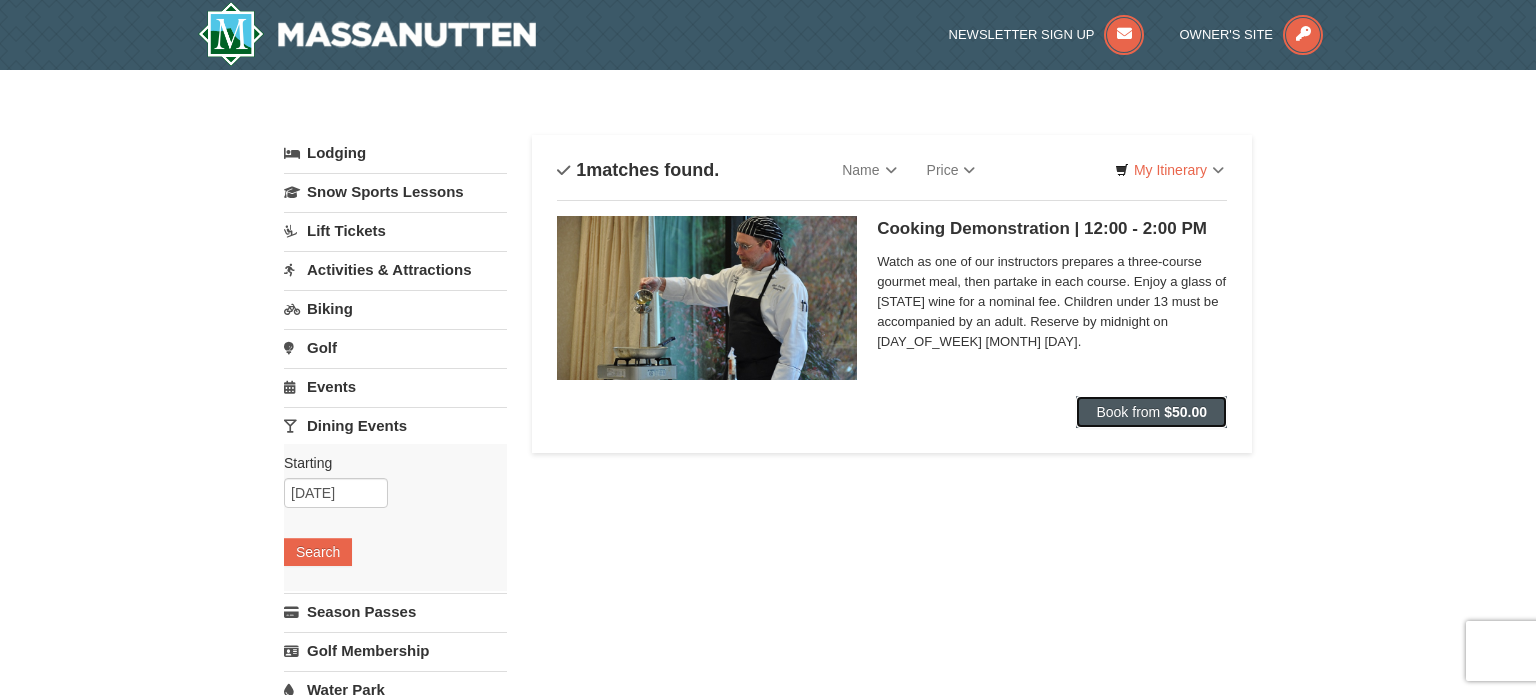 click on "Book from" at bounding box center (1128, 412) 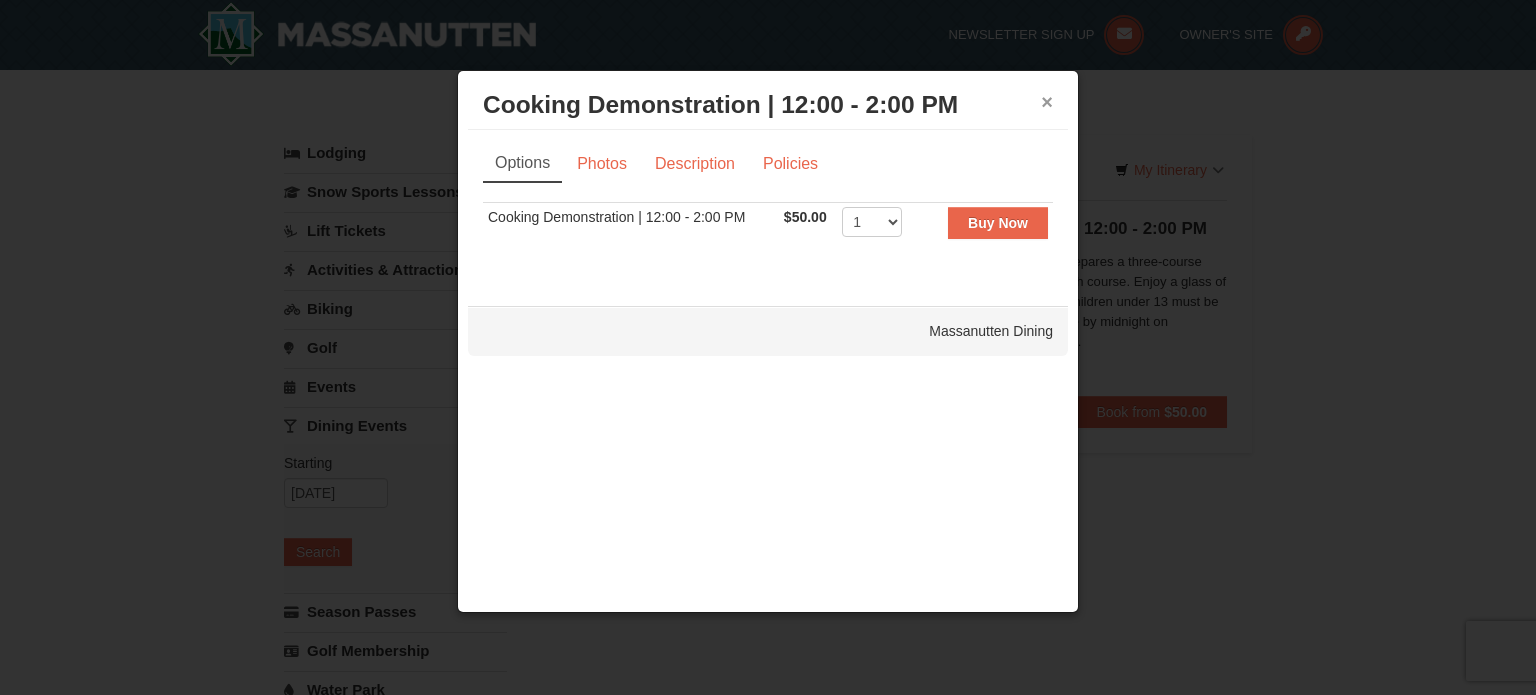 click on "×" at bounding box center (1047, 102) 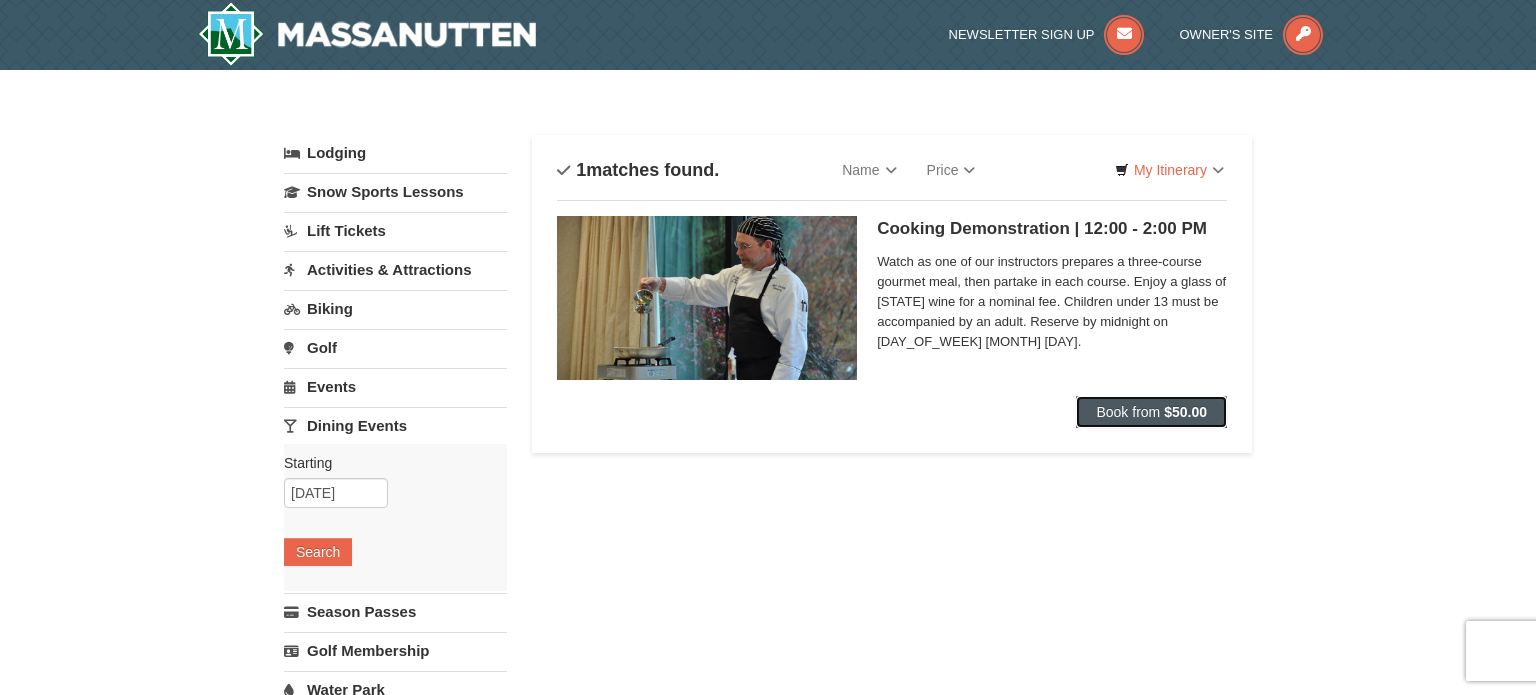 click on "Book from   $50.00" at bounding box center (1151, 412) 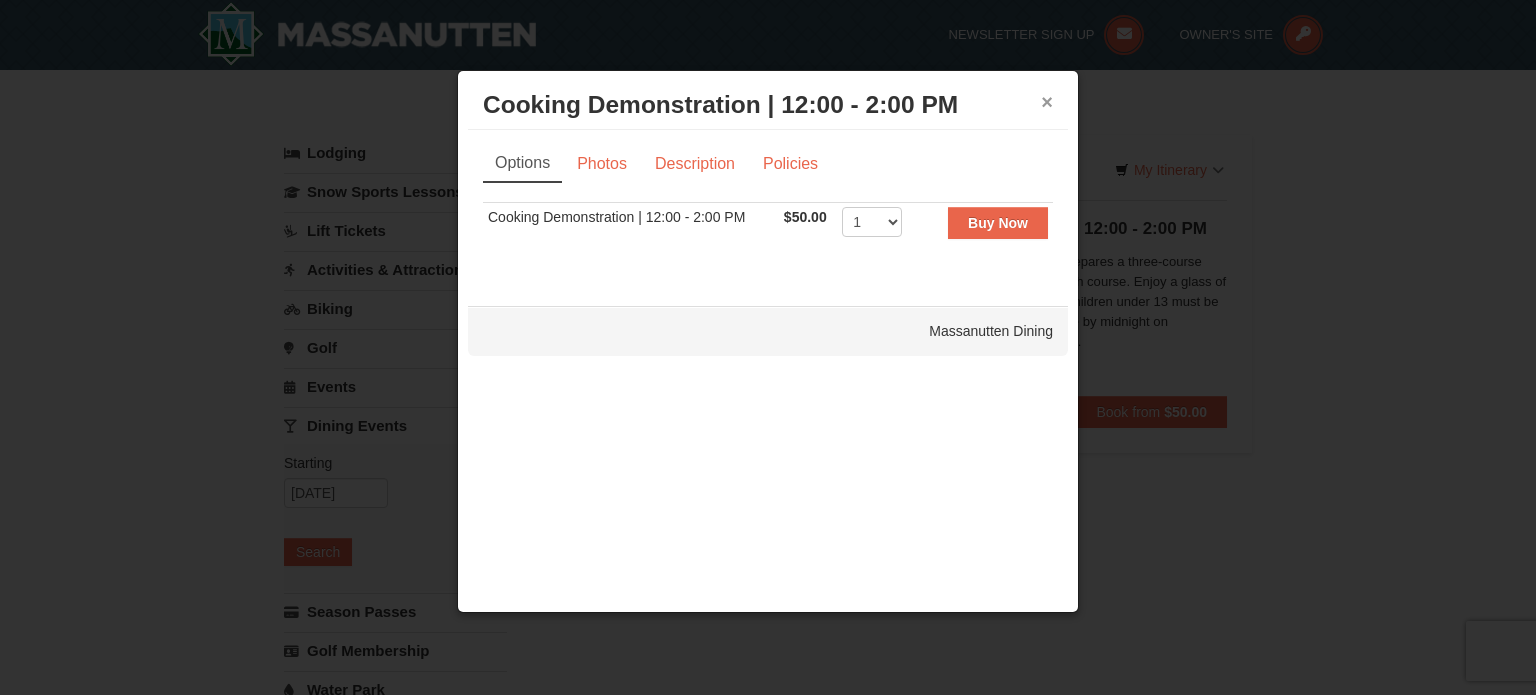click on "×" at bounding box center (1047, 102) 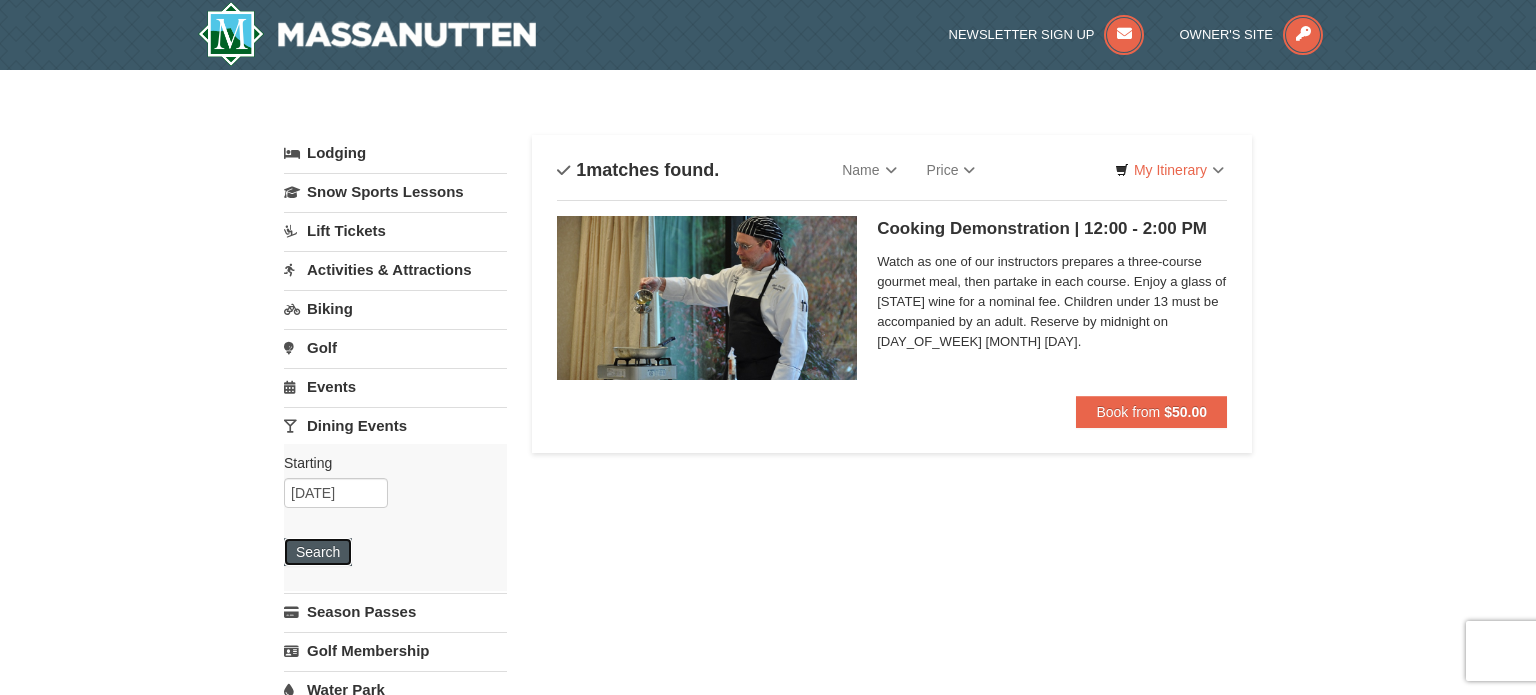click on "Search" at bounding box center [318, 552] 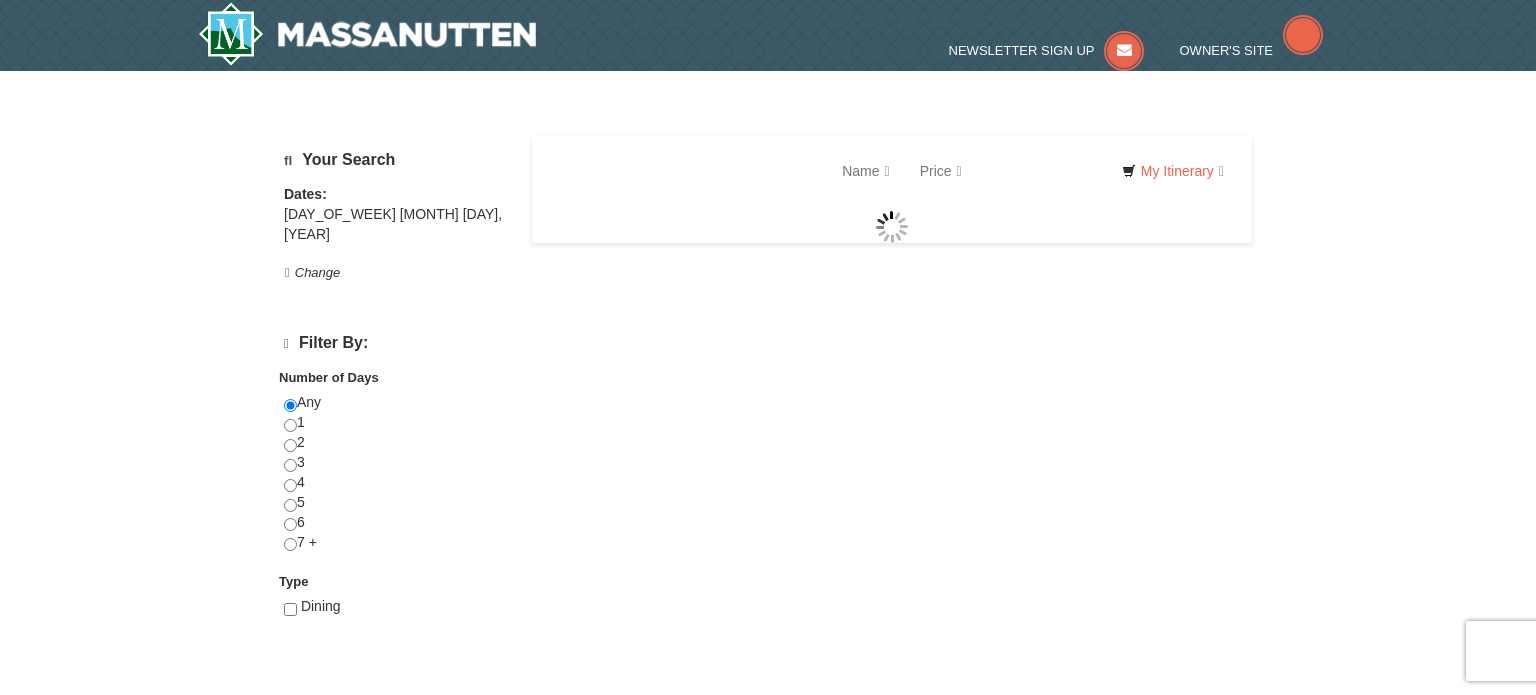 scroll, scrollTop: 0, scrollLeft: 0, axis: both 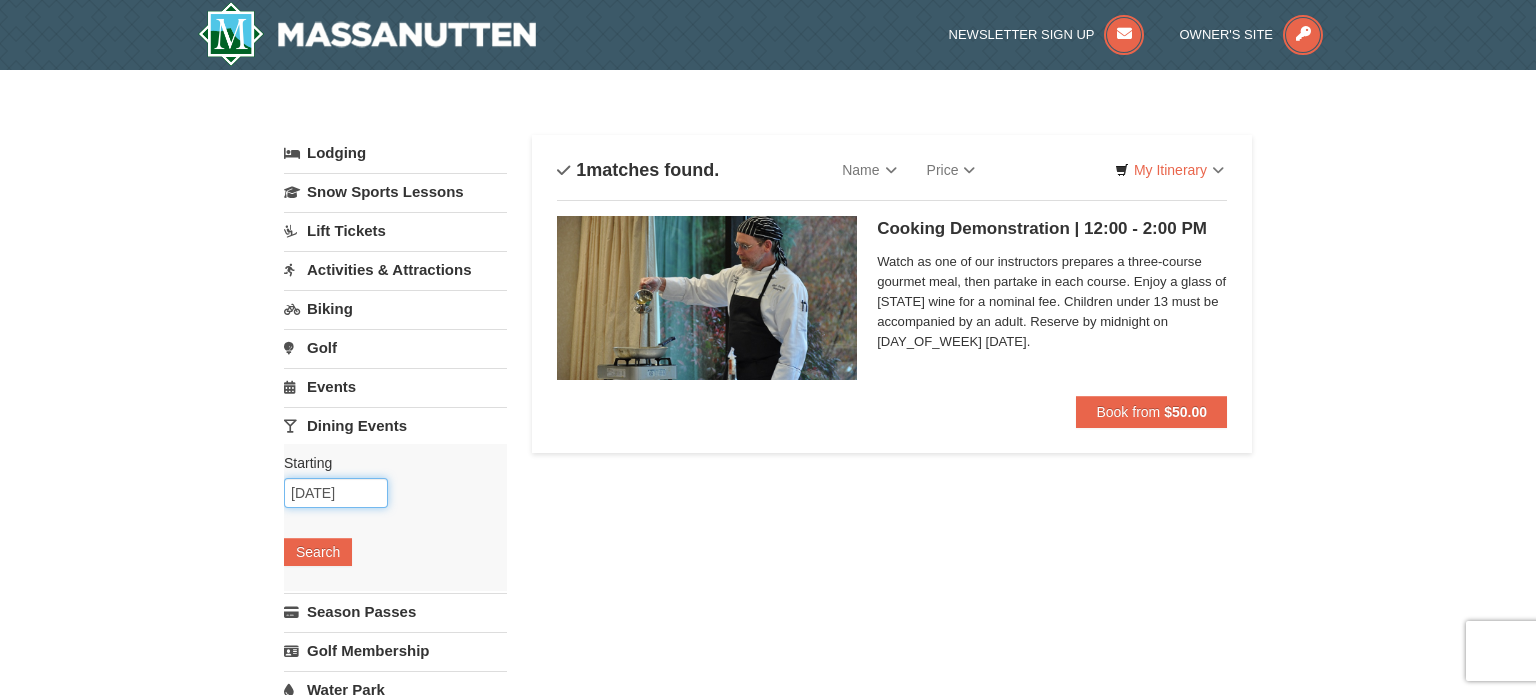 click on "MM/DD/YYYY" at bounding box center (336, 493) 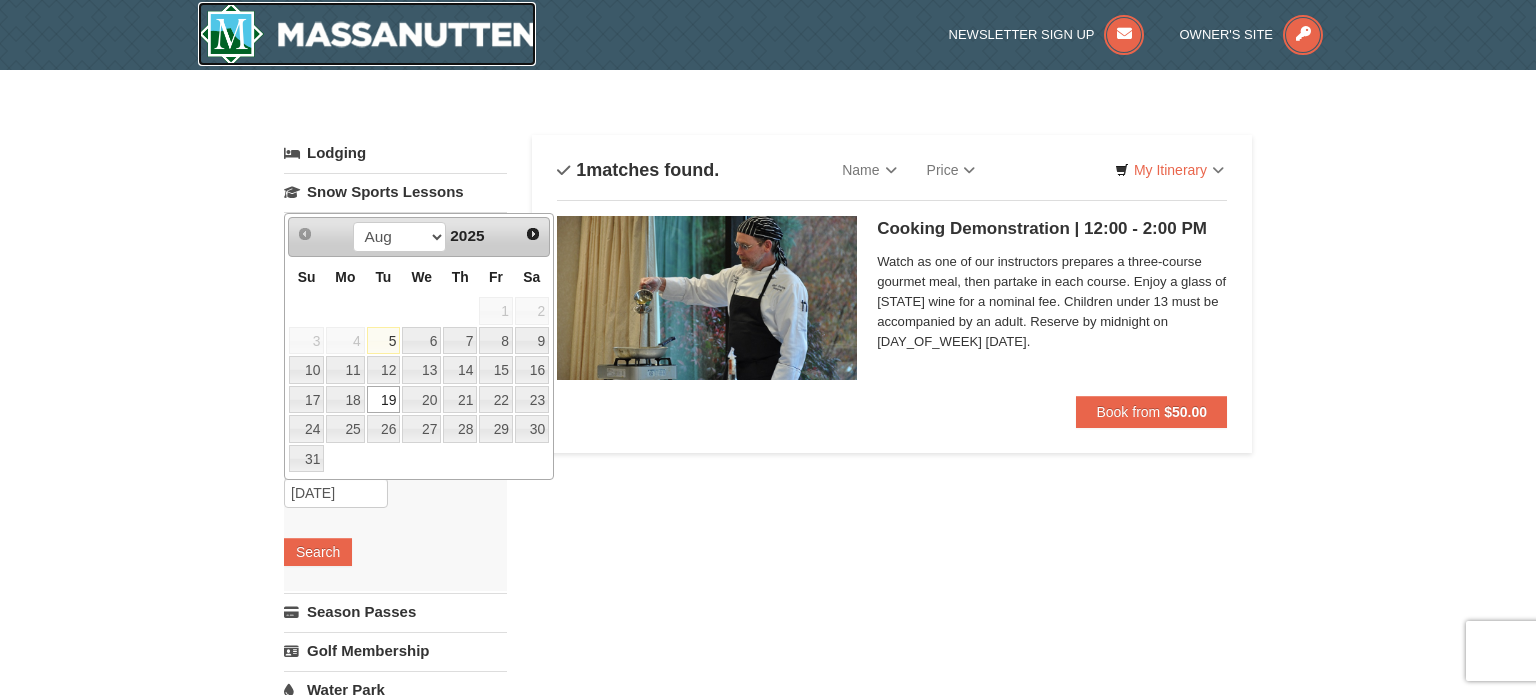 click at bounding box center [367, 34] 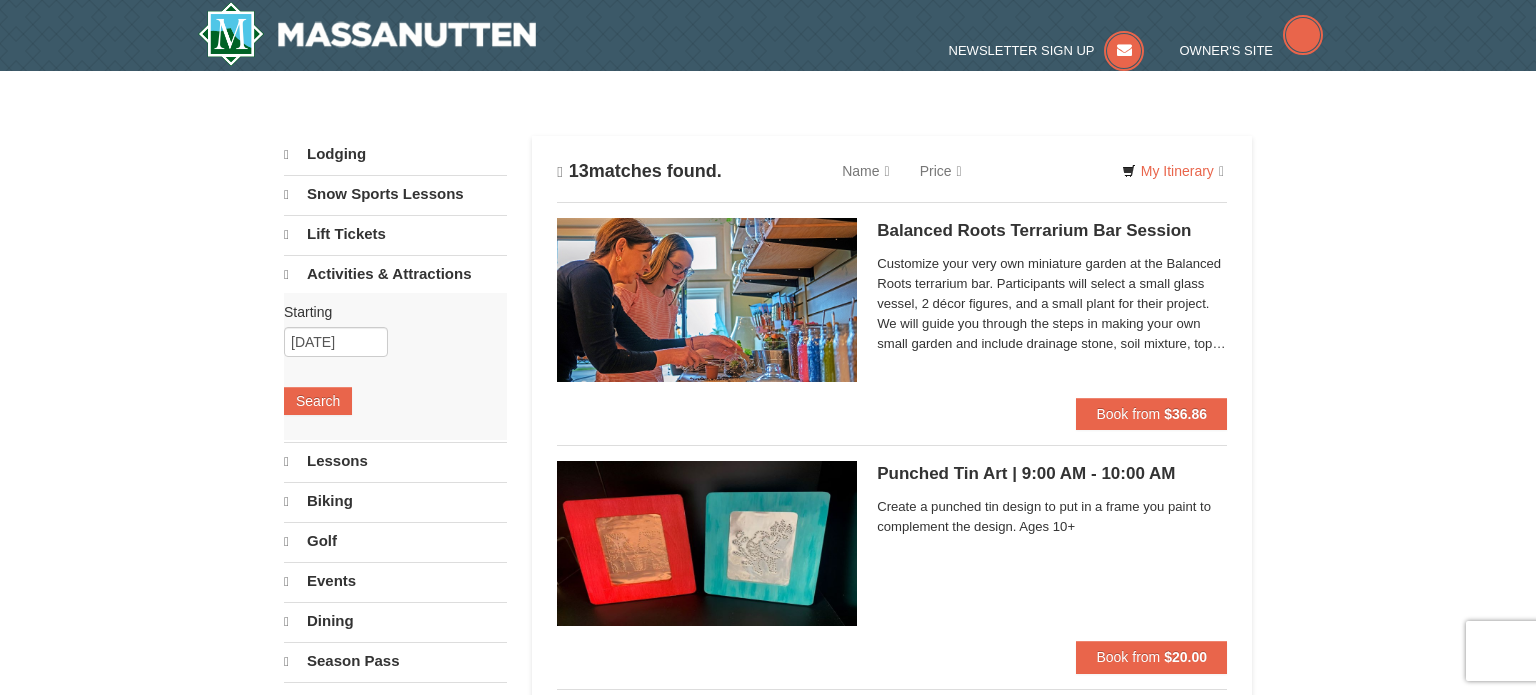 scroll, scrollTop: 0, scrollLeft: 0, axis: both 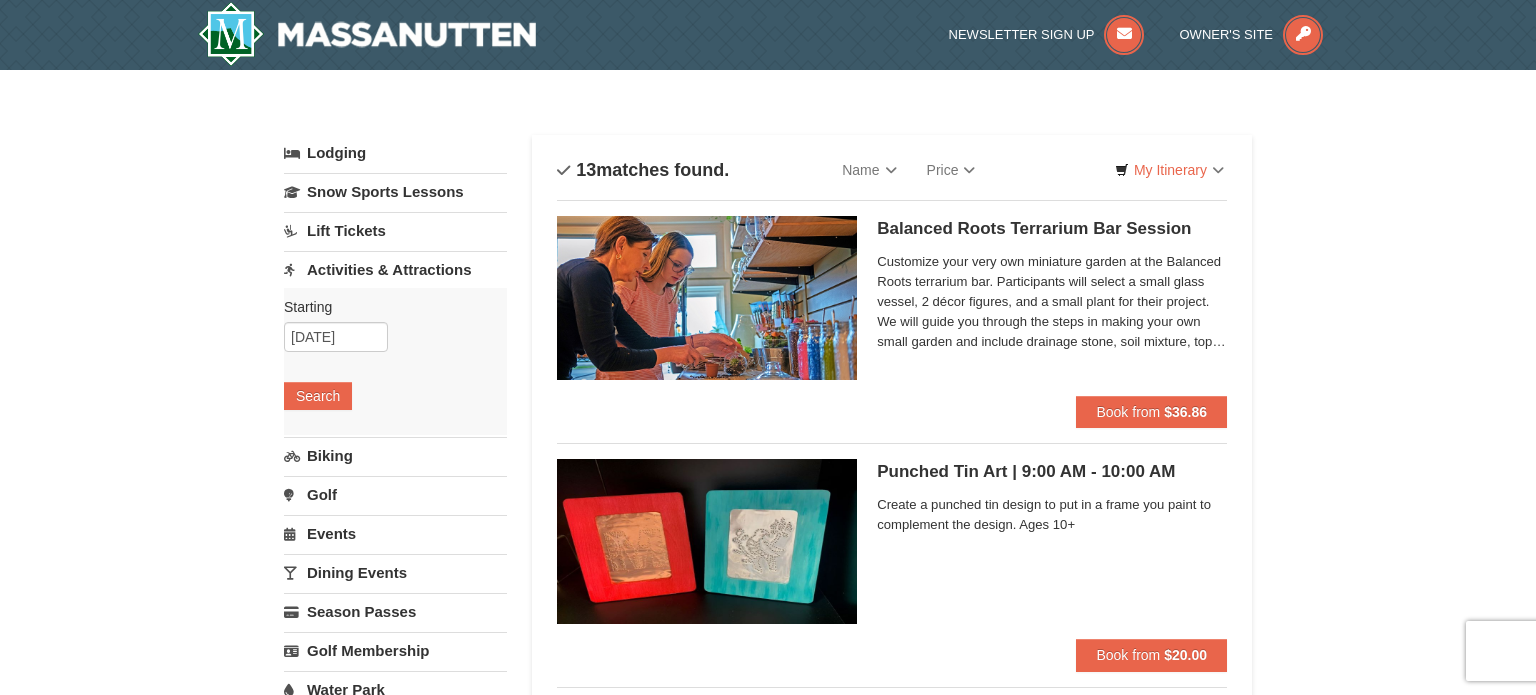 click at bounding box center (707, 298) 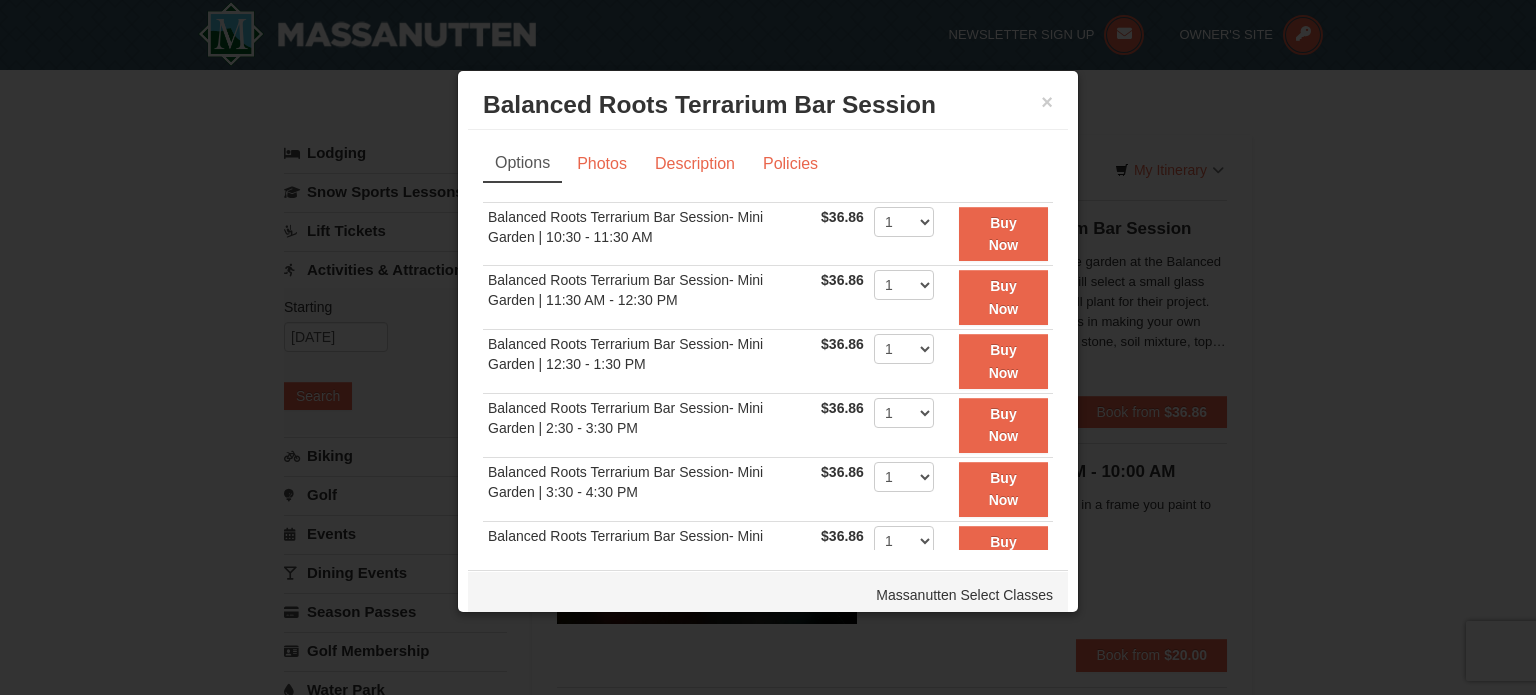 click on "Balanced Roots Terrarium Bar Session- Mini Garden | 12:30 - 1:30 PM" at bounding box center (649, 362) 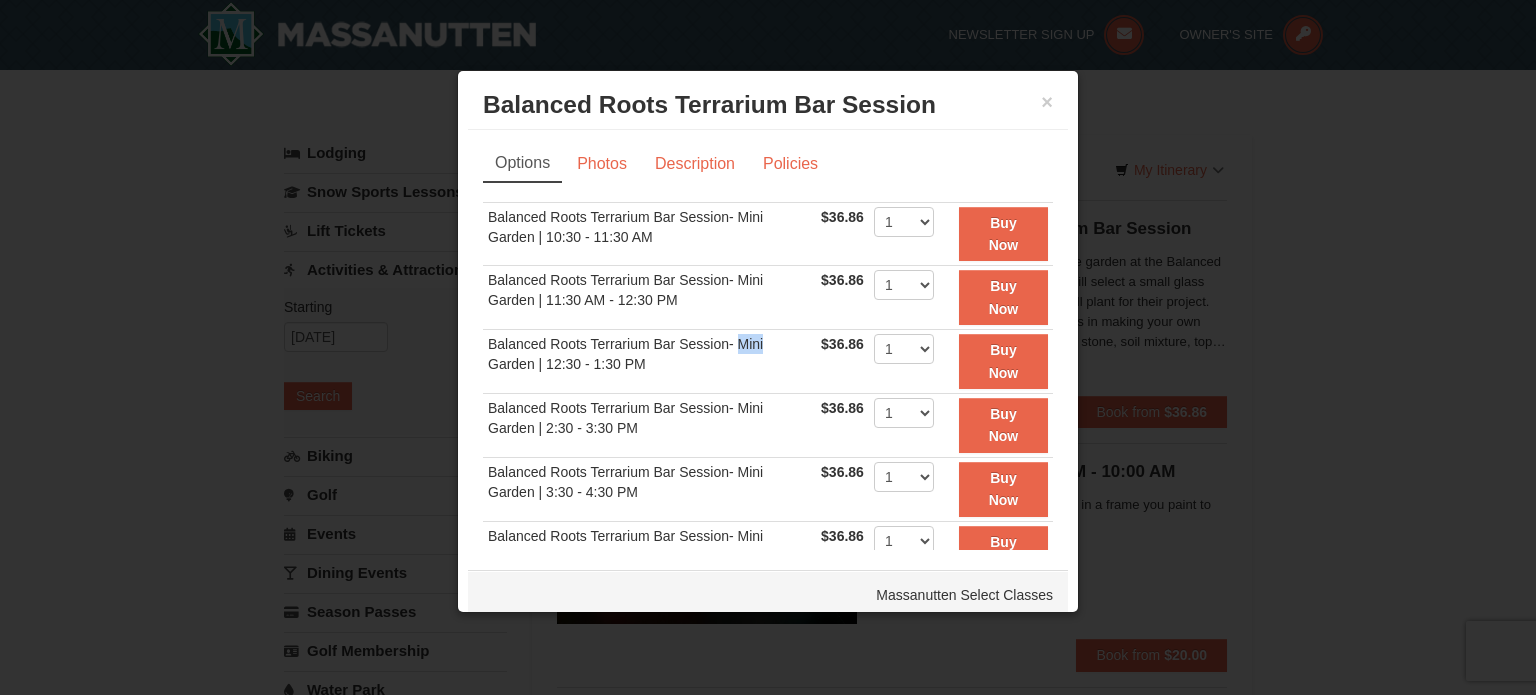 click on "×
Balanced Roots Terrarium Bar Session  Massanutten Select Classes" at bounding box center [768, 105] 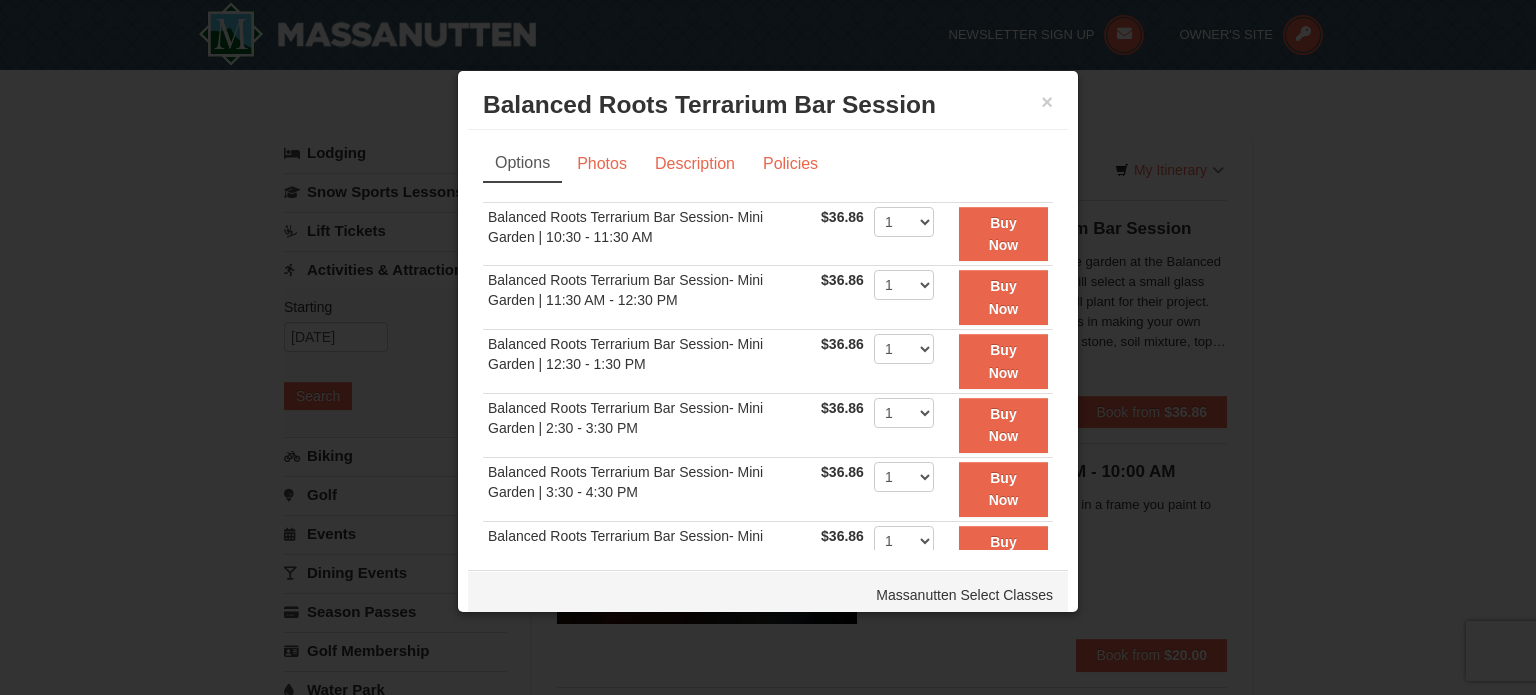 click on "×
Balanced Roots Terrarium Bar Session  Massanutten Select Classes" at bounding box center [768, 105] 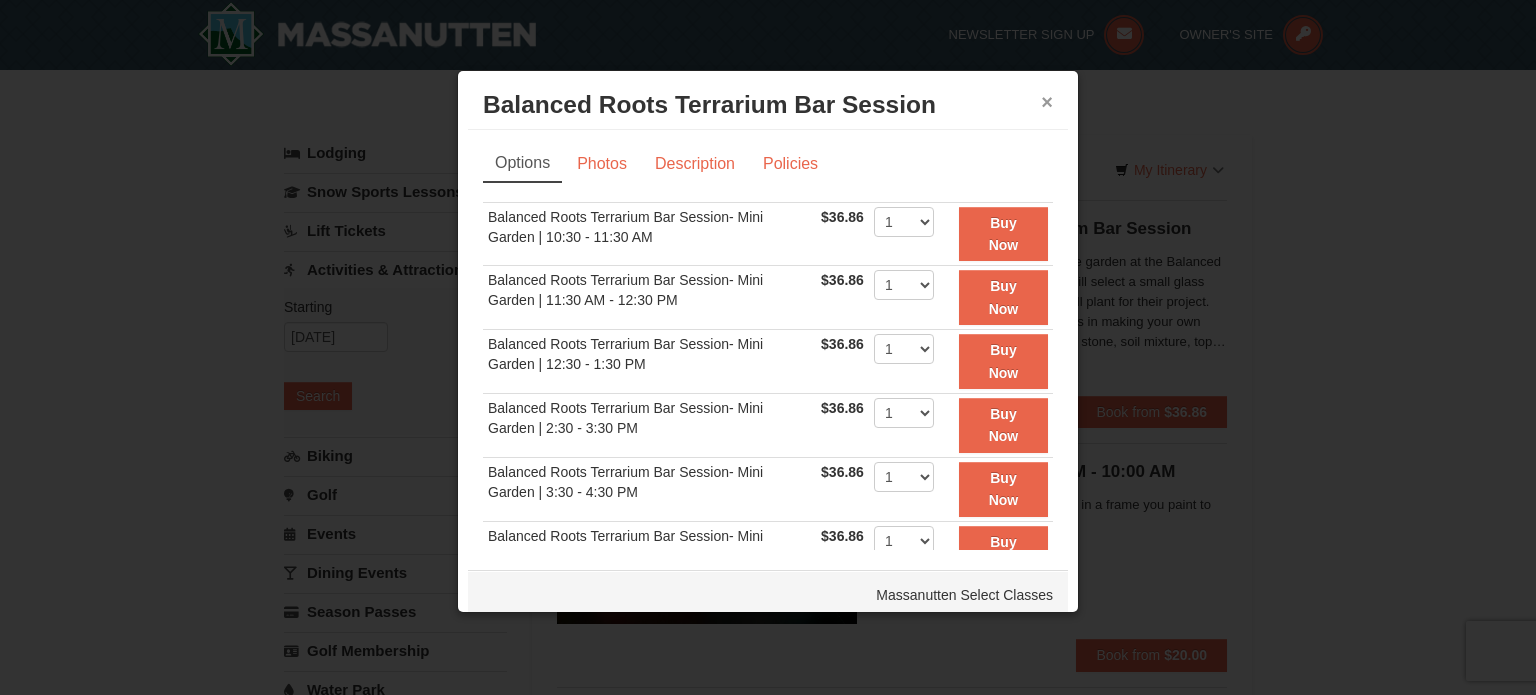 click on "×" at bounding box center [1047, 102] 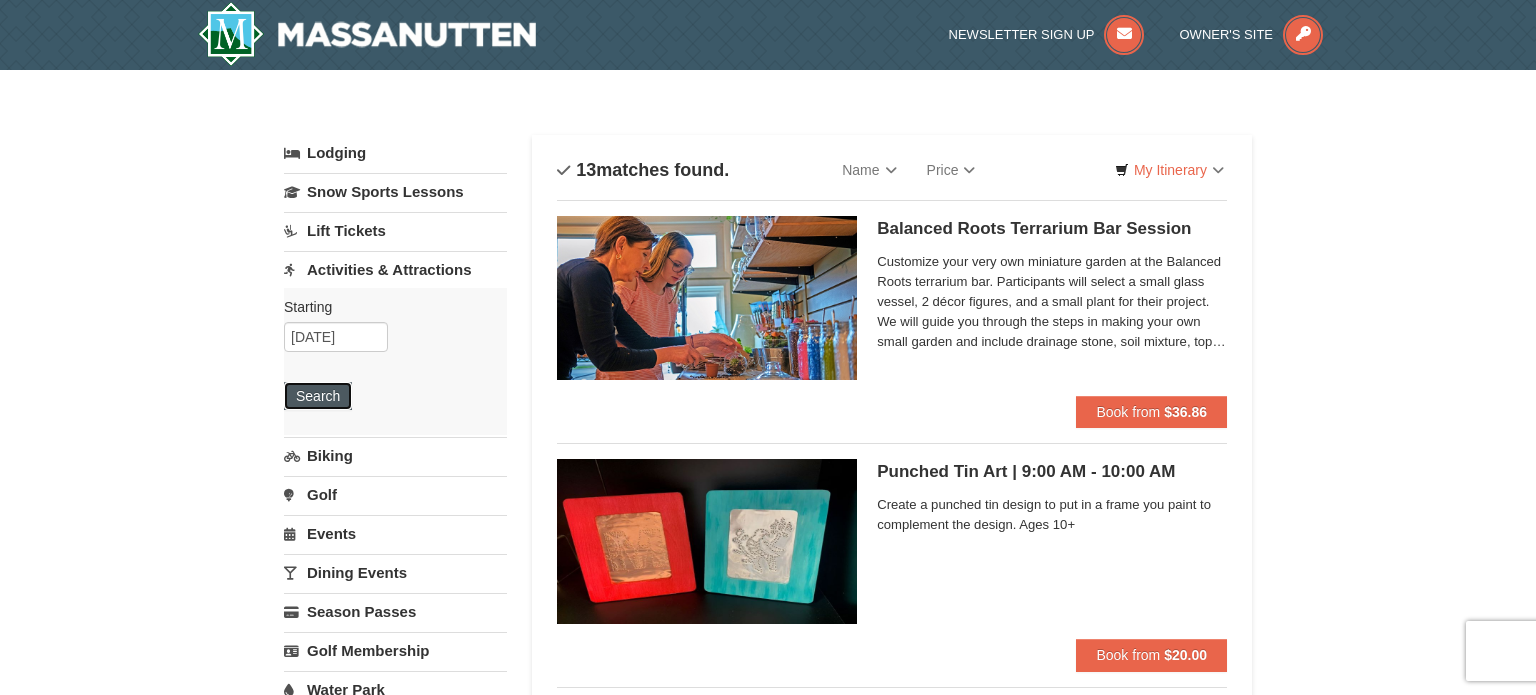 click on "Search" at bounding box center (318, 396) 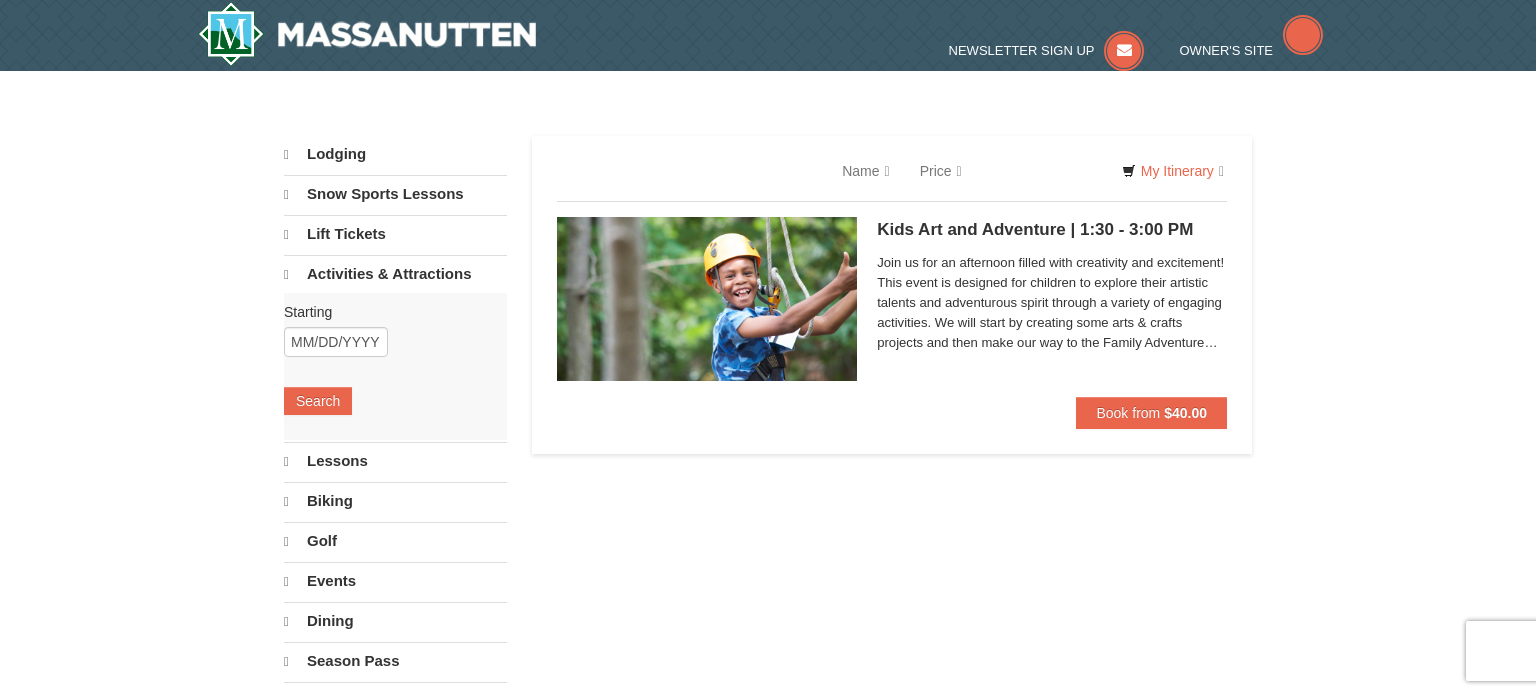 scroll, scrollTop: 0, scrollLeft: 0, axis: both 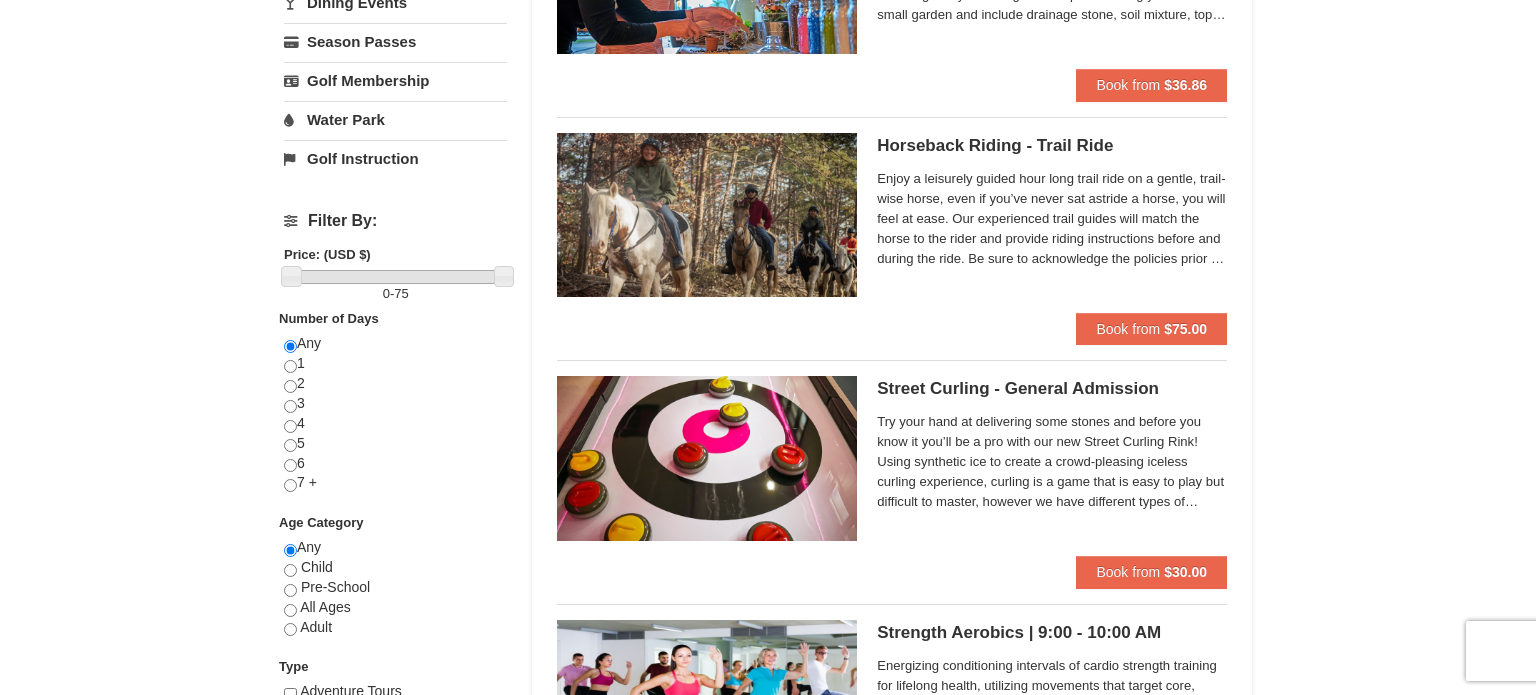 click on "Horseback Riding - Trail Ride  Woodstone Meadows Stable and Petting Farm" at bounding box center [1052, 146] 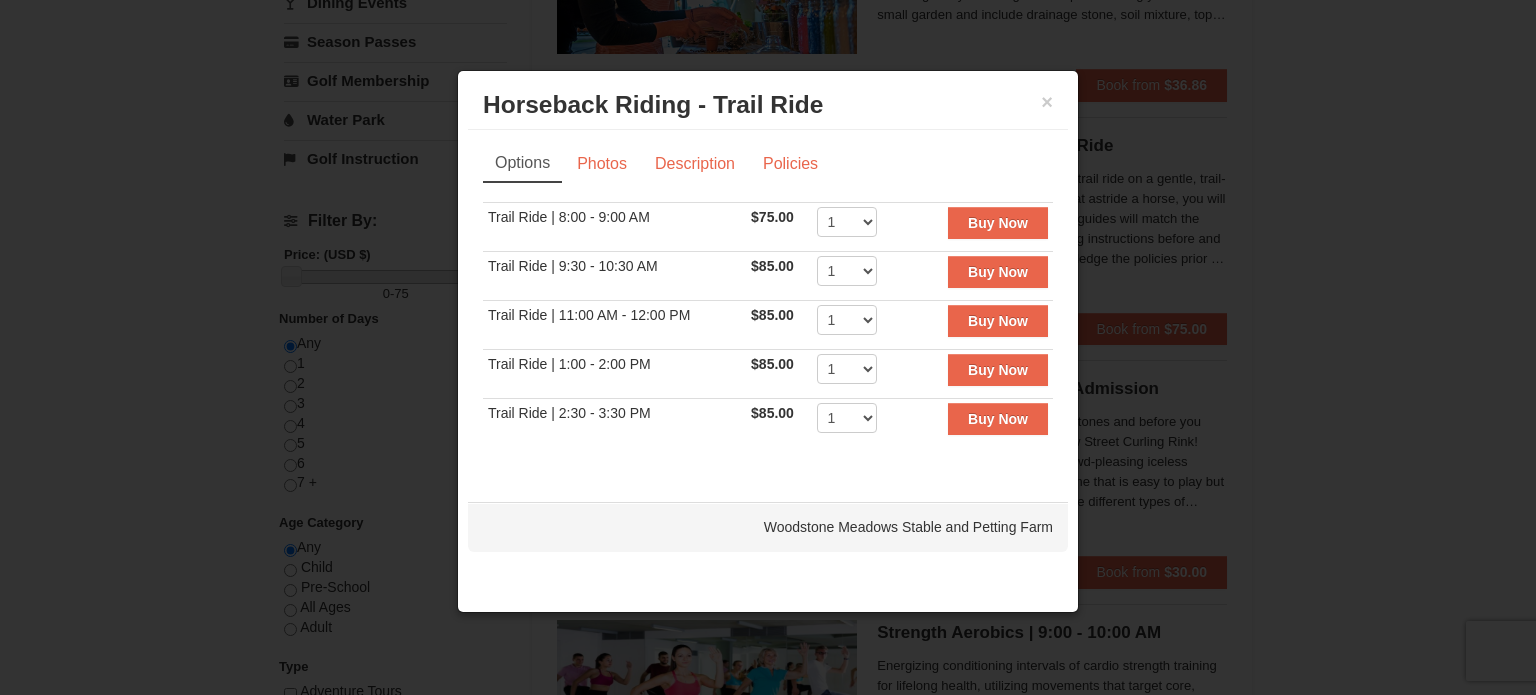 click on "Options
Photos
Description
Policies" at bounding box center (768, 163) 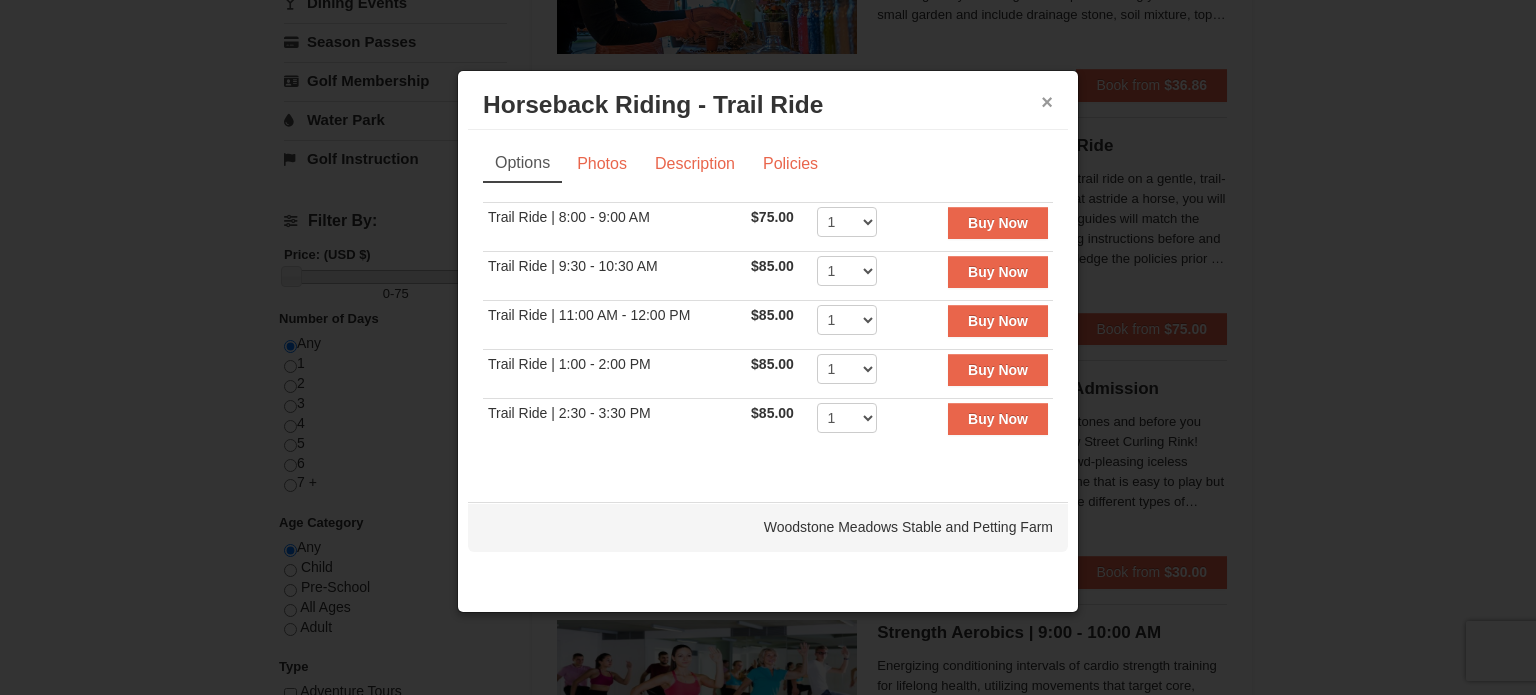 click on "×" at bounding box center (1047, 102) 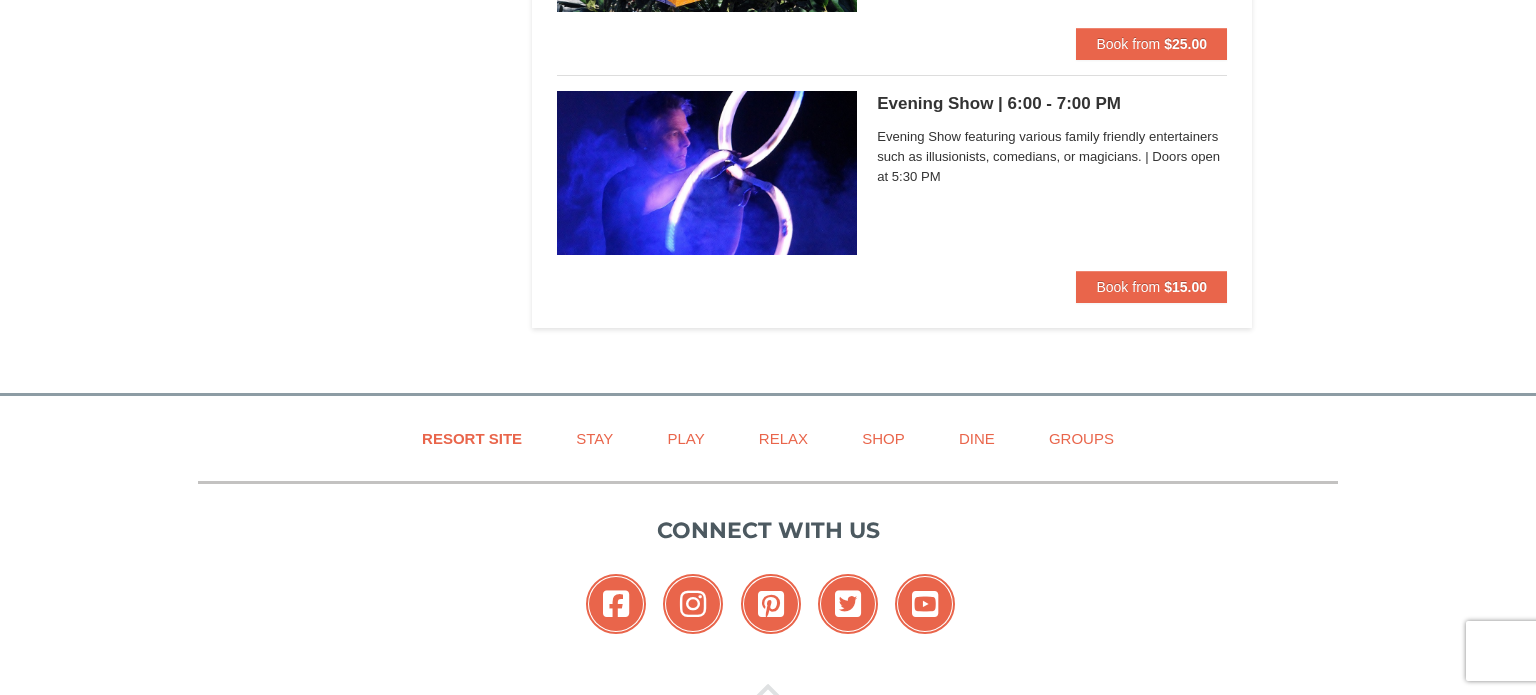 scroll, scrollTop: 6005, scrollLeft: 0, axis: vertical 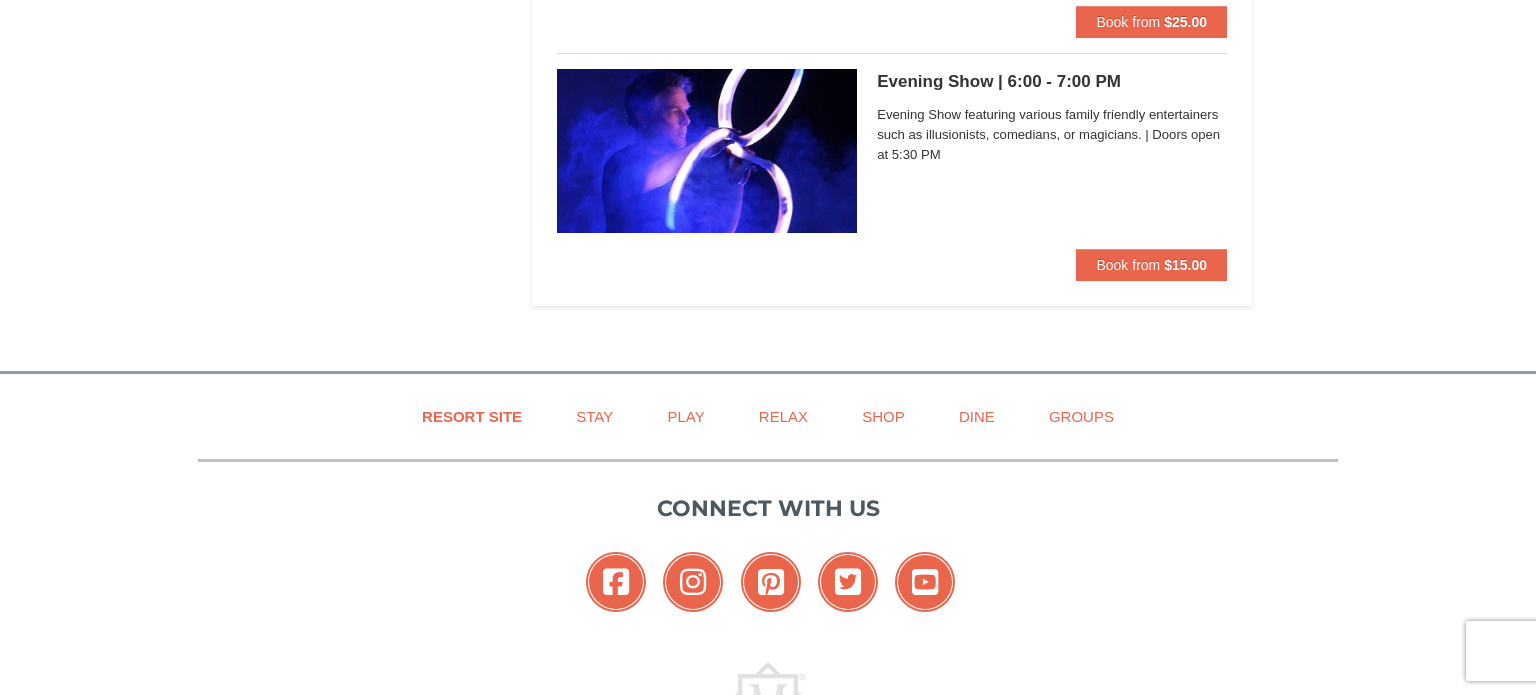 click on "Evening Show | 6:00 - 7:00 PM  Massanutten Classes and Workshops" at bounding box center [1052, 82] 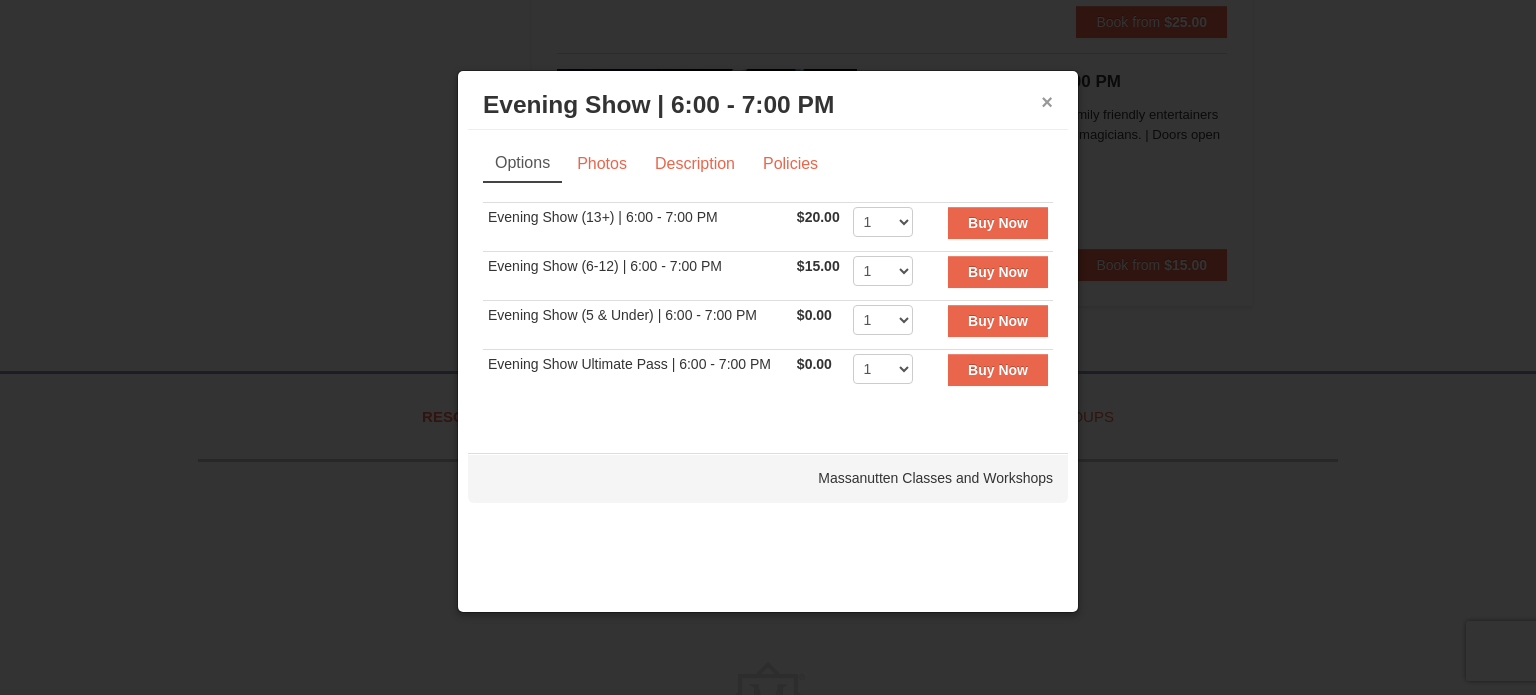 click on "×" at bounding box center (1047, 102) 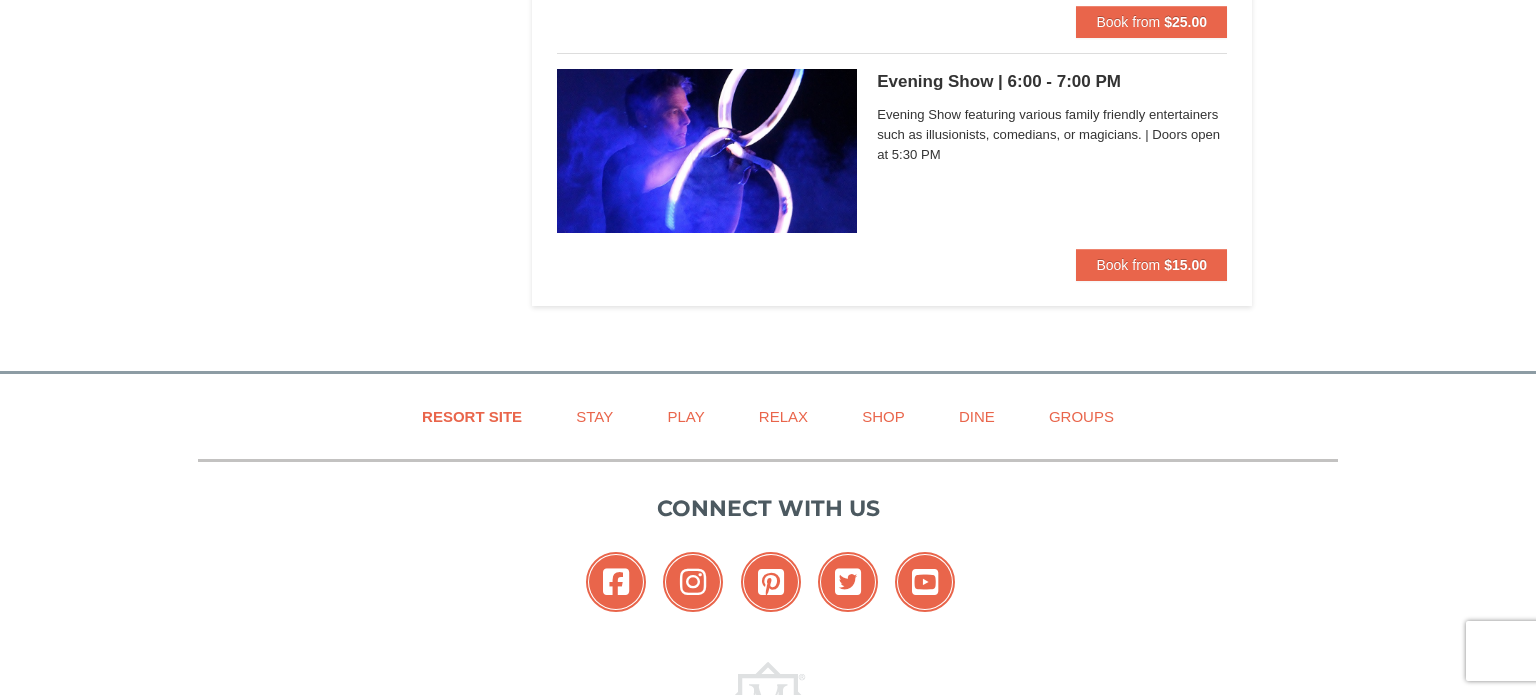click on "Evening Show | 6:00 - 7:00 PM  Massanutten Classes and Workshops" at bounding box center (1052, 82) 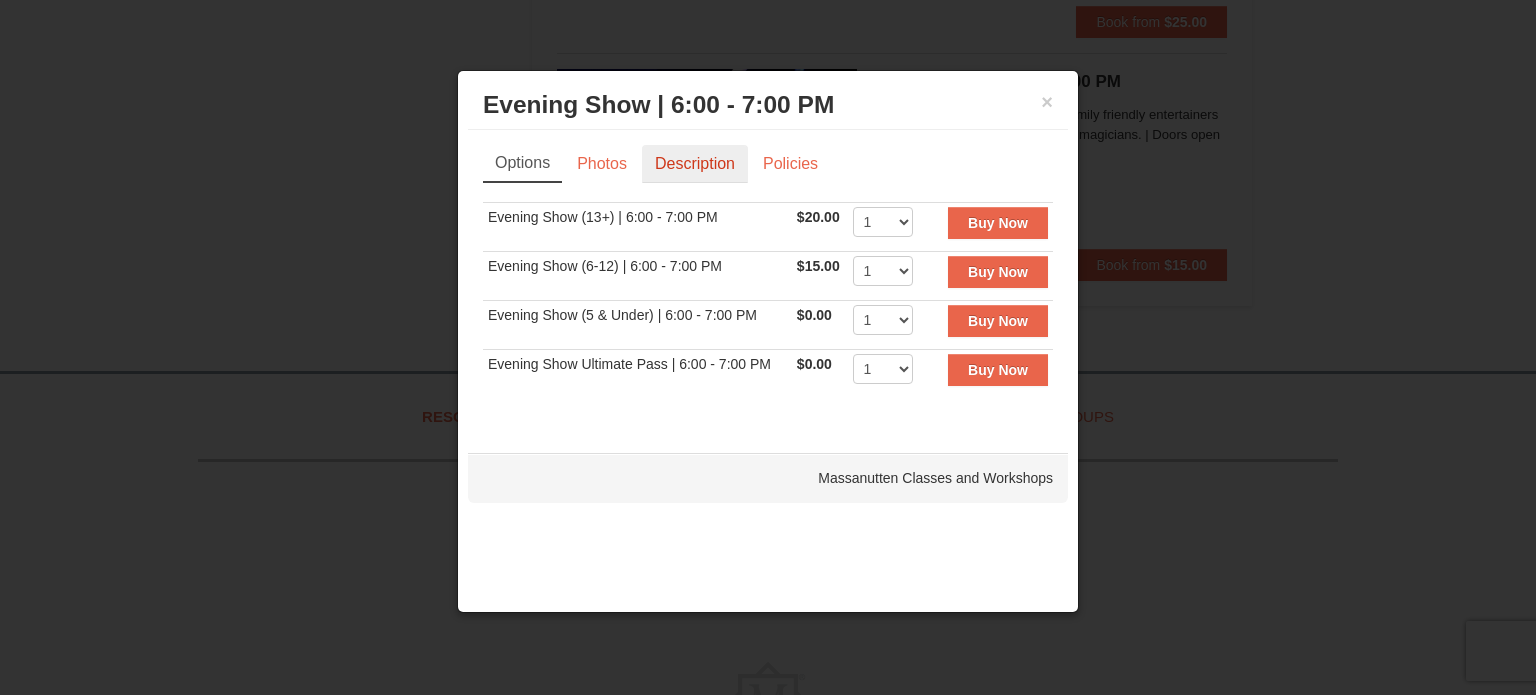 click on "Description" at bounding box center [695, 164] 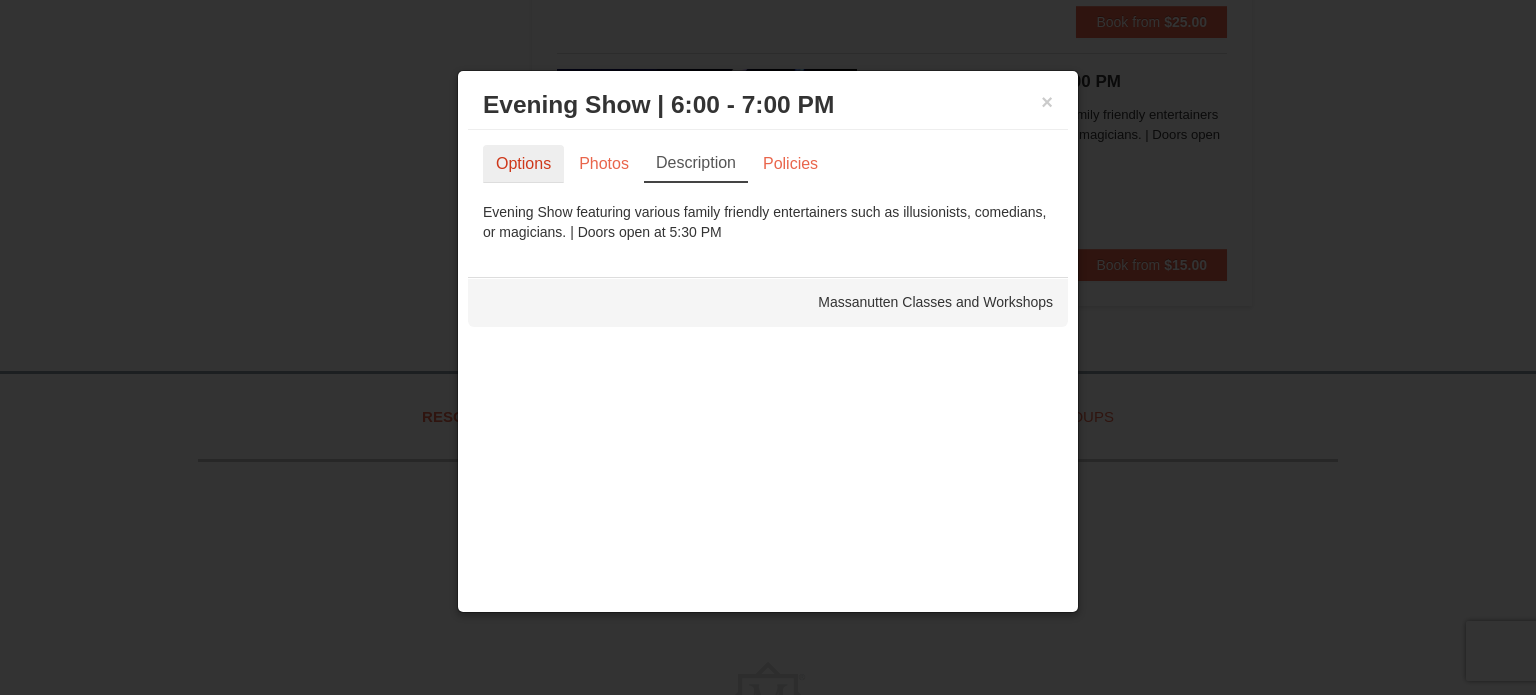 click on "Options" at bounding box center [523, 164] 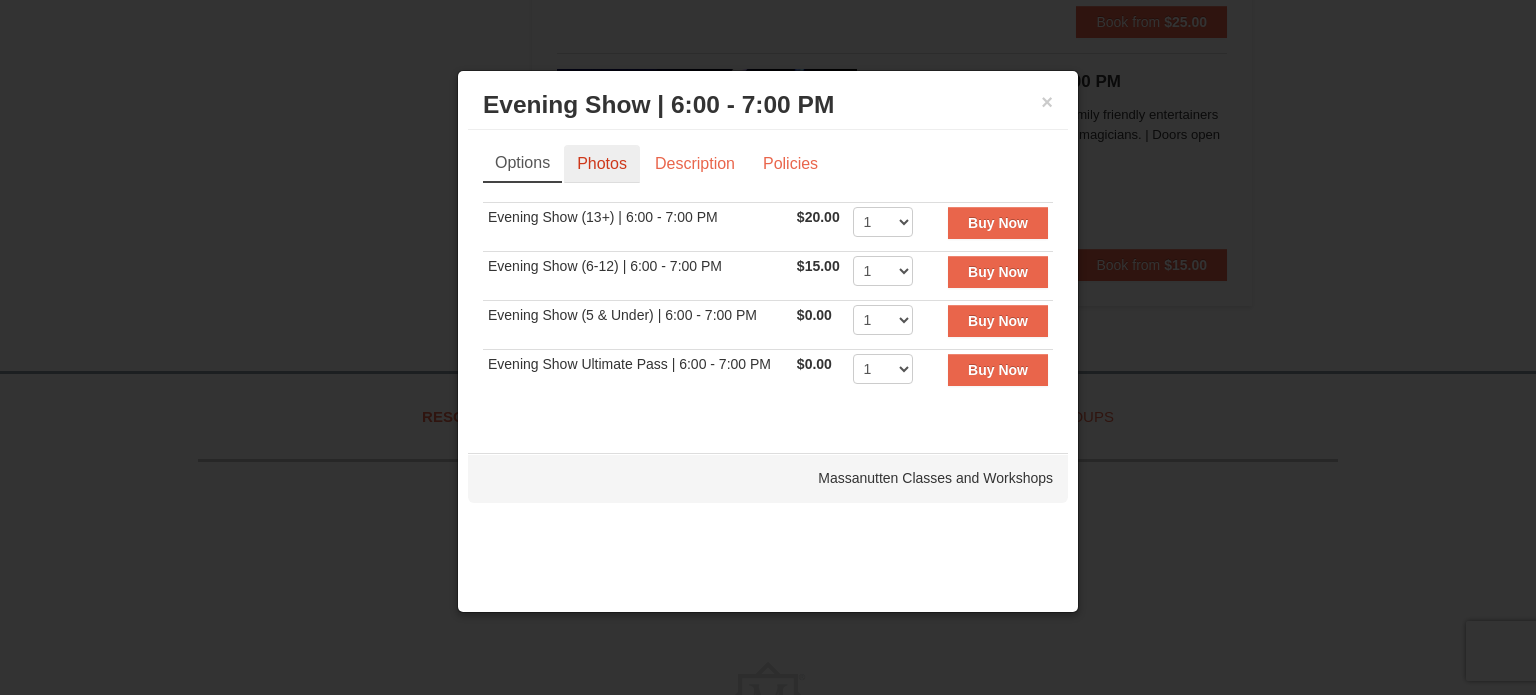 click on "Photos" at bounding box center (602, 164) 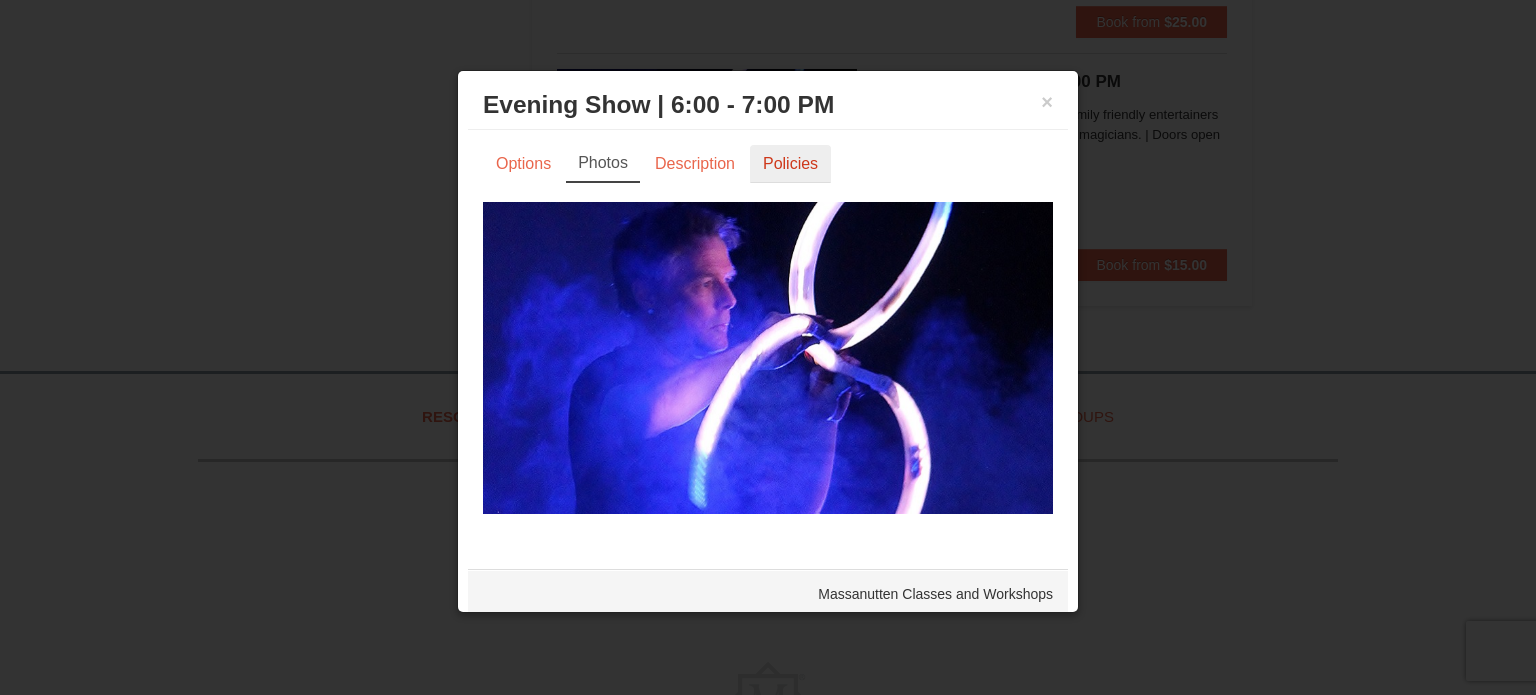 click on "Policies" at bounding box center (790, 164) 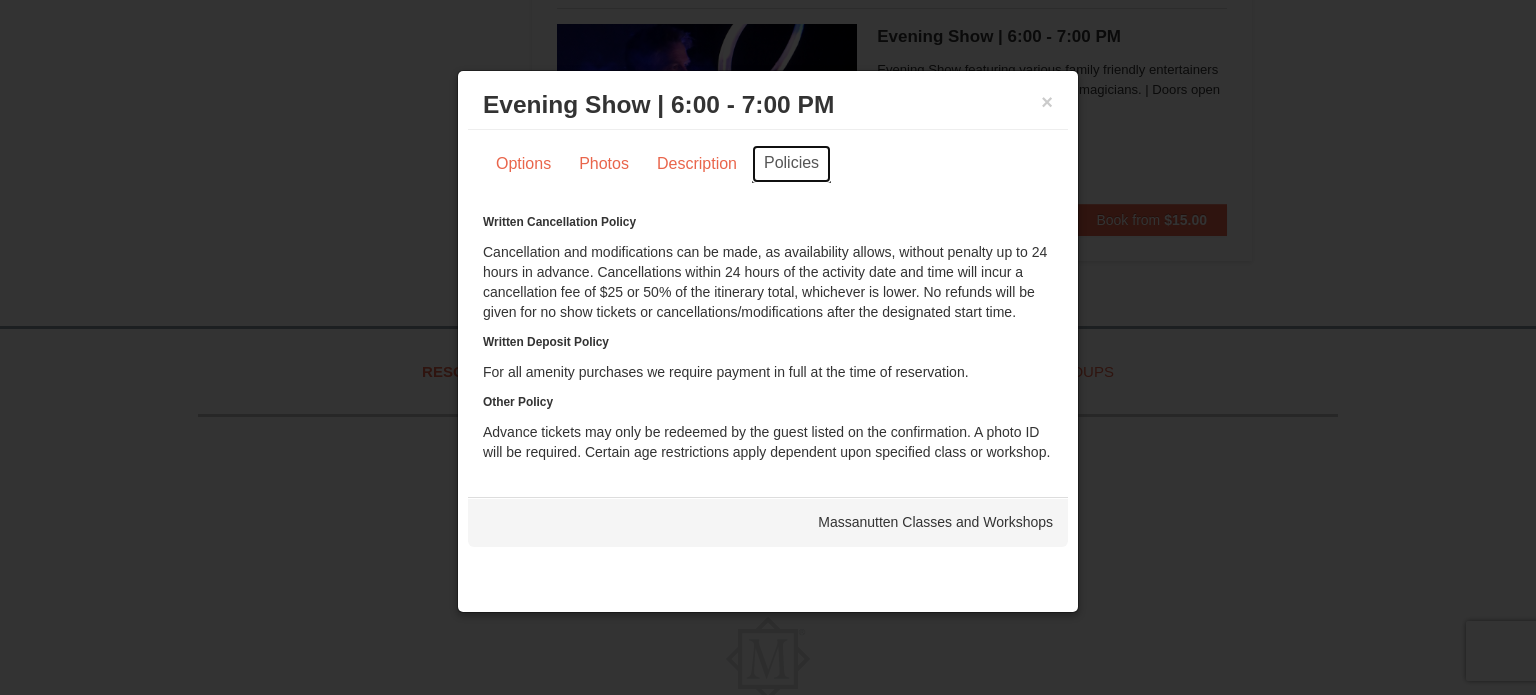 scroll, scrollTop: 6072, scrollLeft: 0, axis: vertical 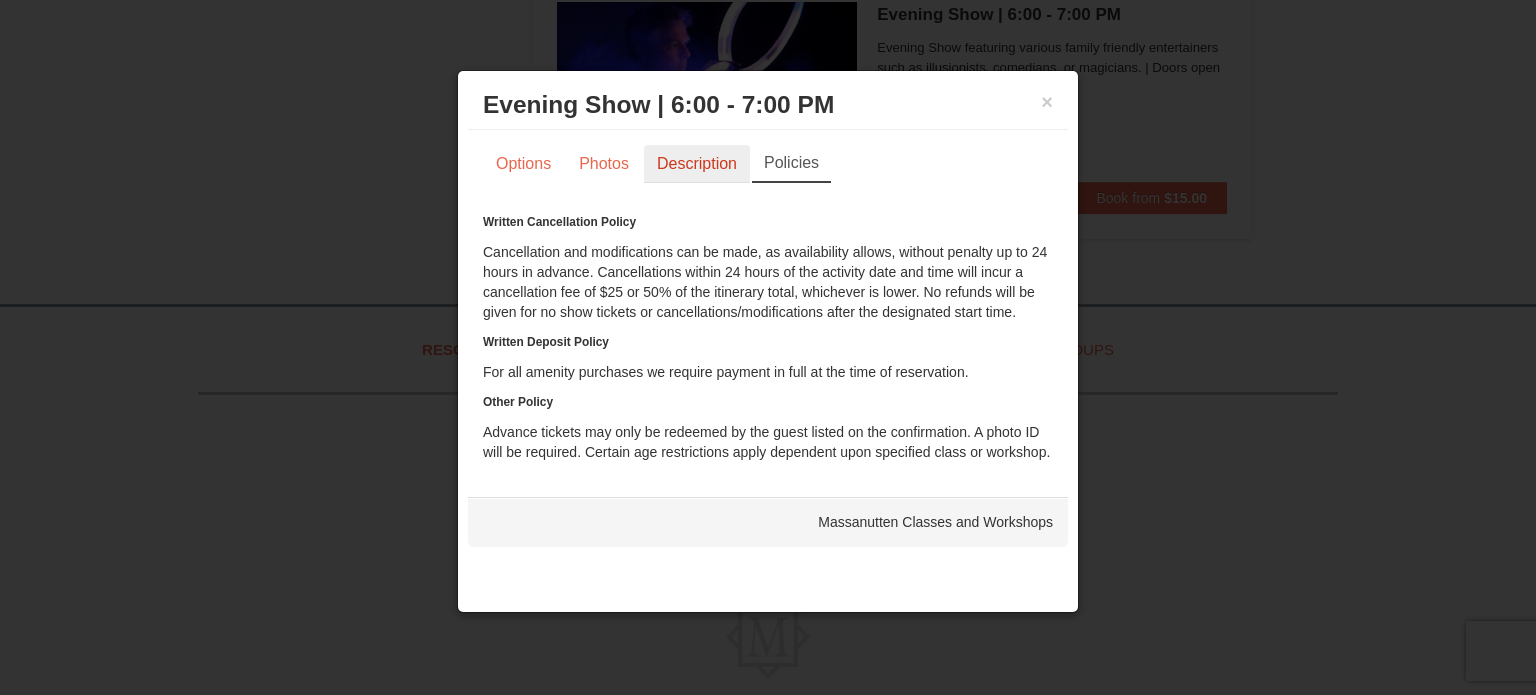 click on "Description" at bounding box center (697, 164) 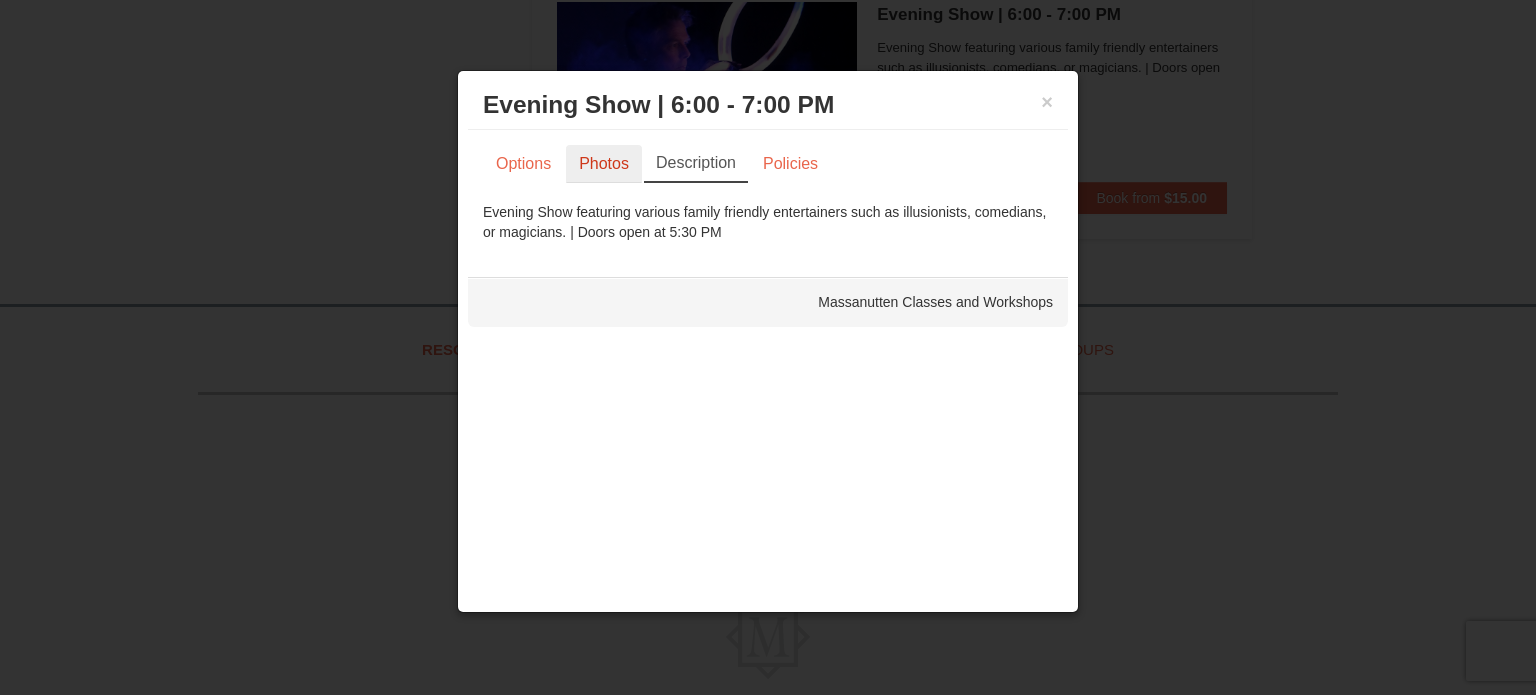 click on "Photos" at bounding box center (604, 164) 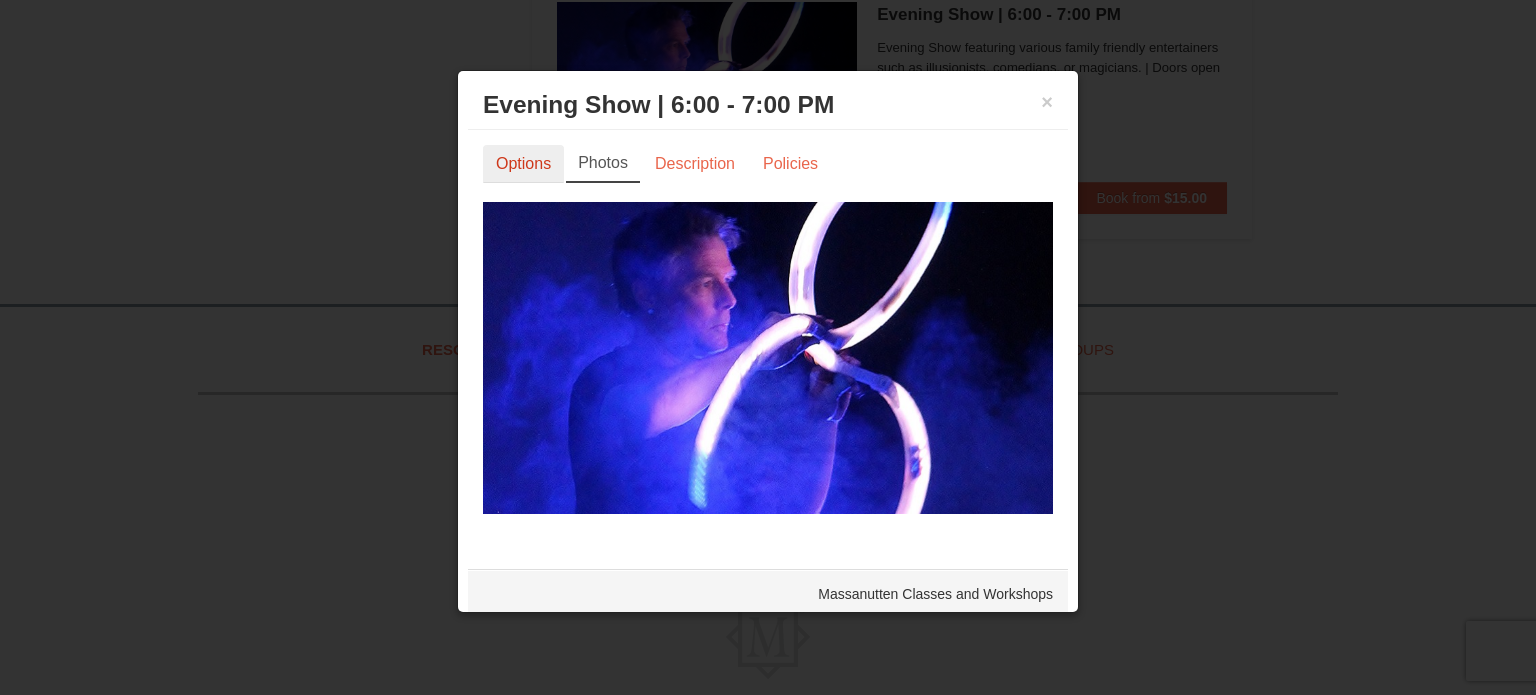 click on "Options" at bounding box center [523, 164] 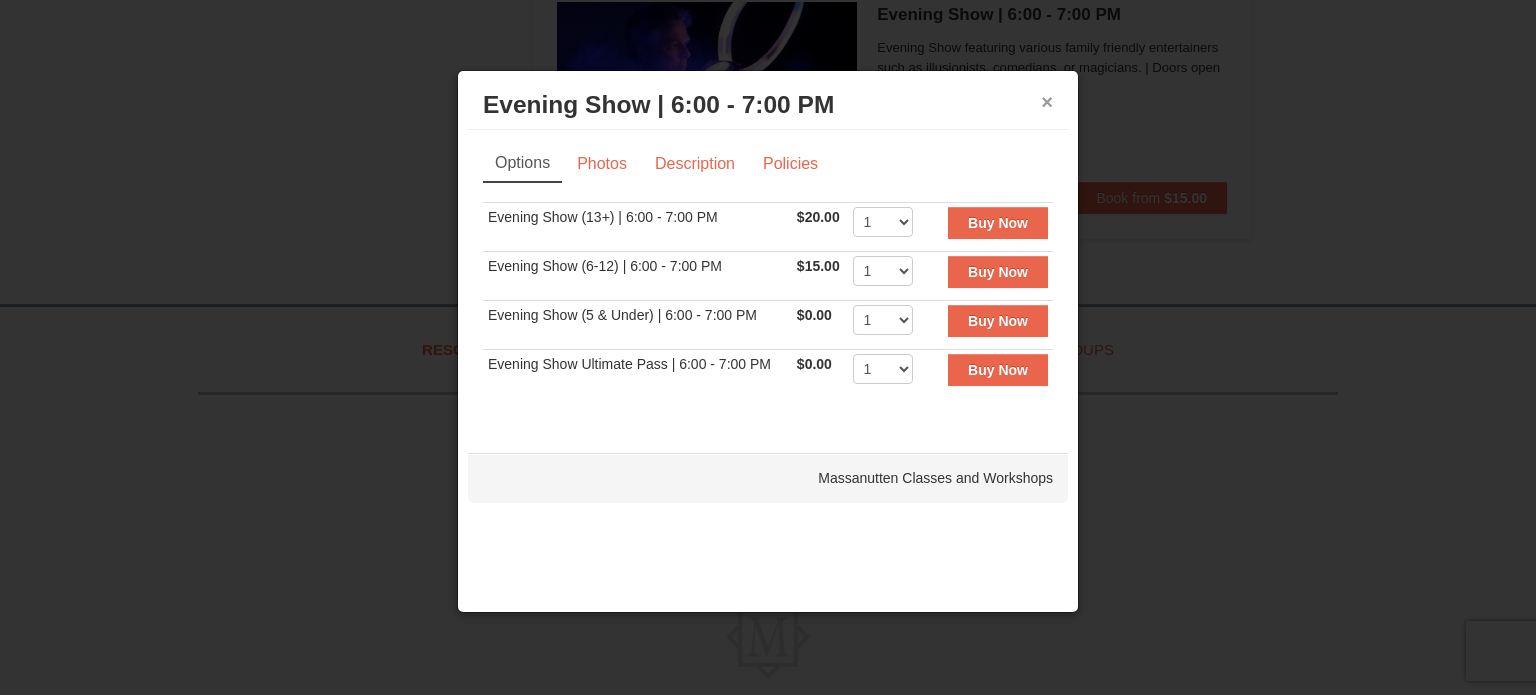 click on "×" at bounding box center (1047, 102) 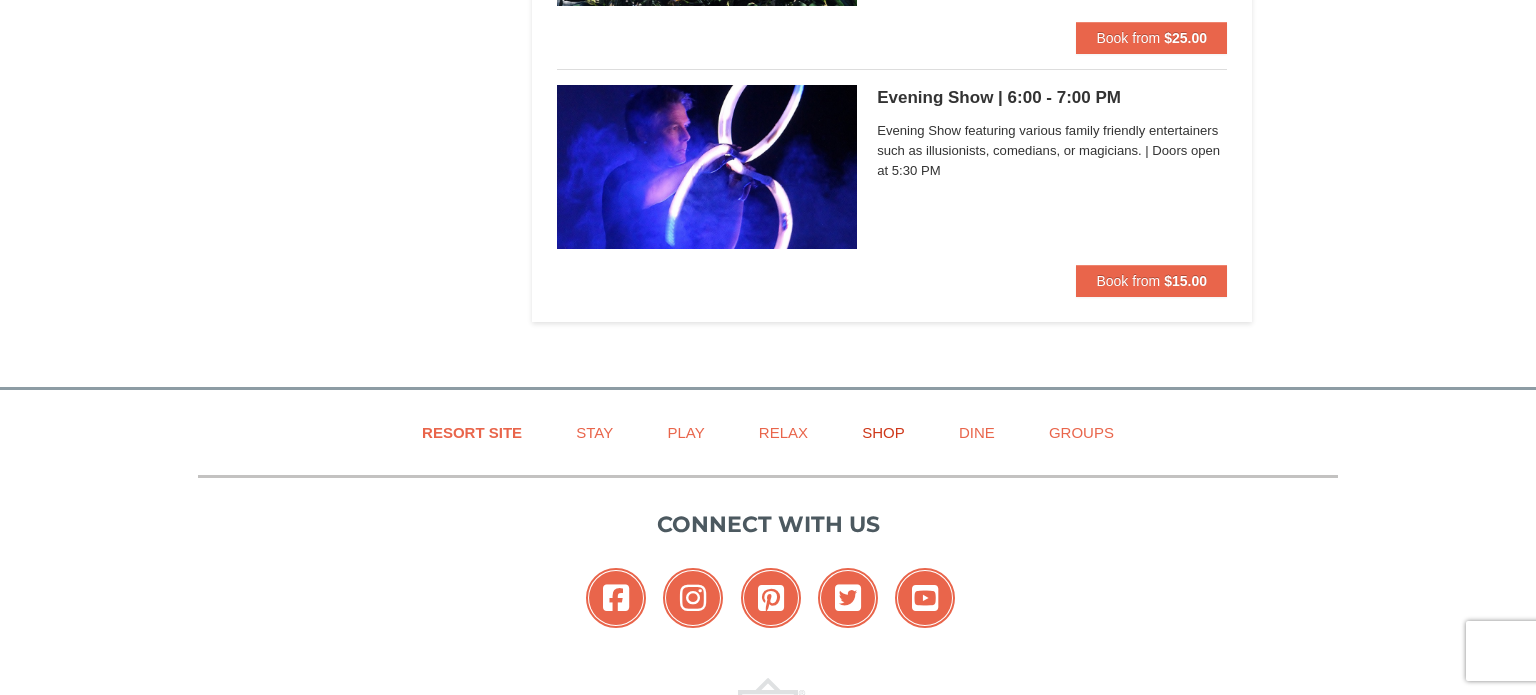 scroll, scrollTop: 5988, scrollLeft: 0, axis: vertical 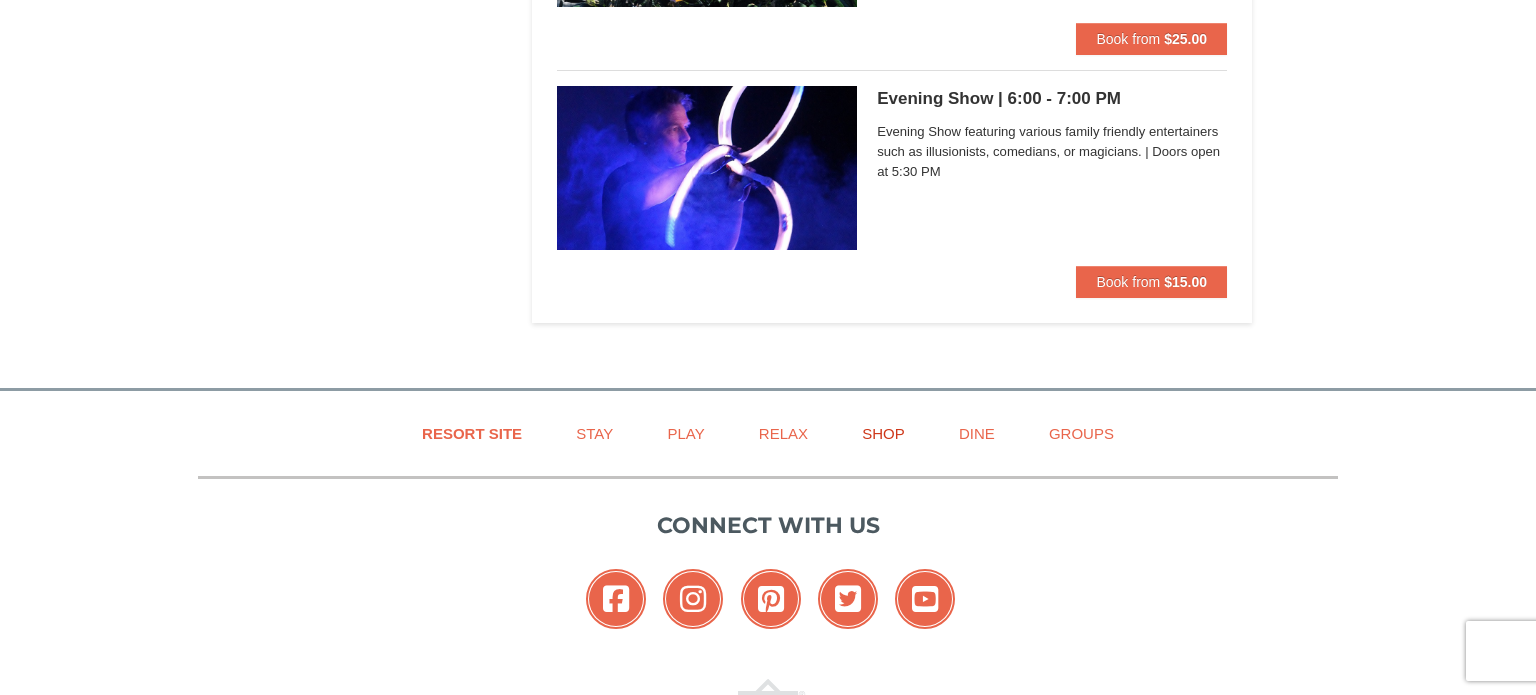 click on "×
Categories
List
Filter
My Itinerary
Questions?  1-540-289-9441
Lodging
Arrival Please format dates MM/DD/YYYY Please format dates MM/DD/YYYY
08/19/2025
Departure Please format dates MM/DD/YYYY Please format dates MM/DD/YYYY
08/21/2025
2 0" at bounding box center (768, -2775) 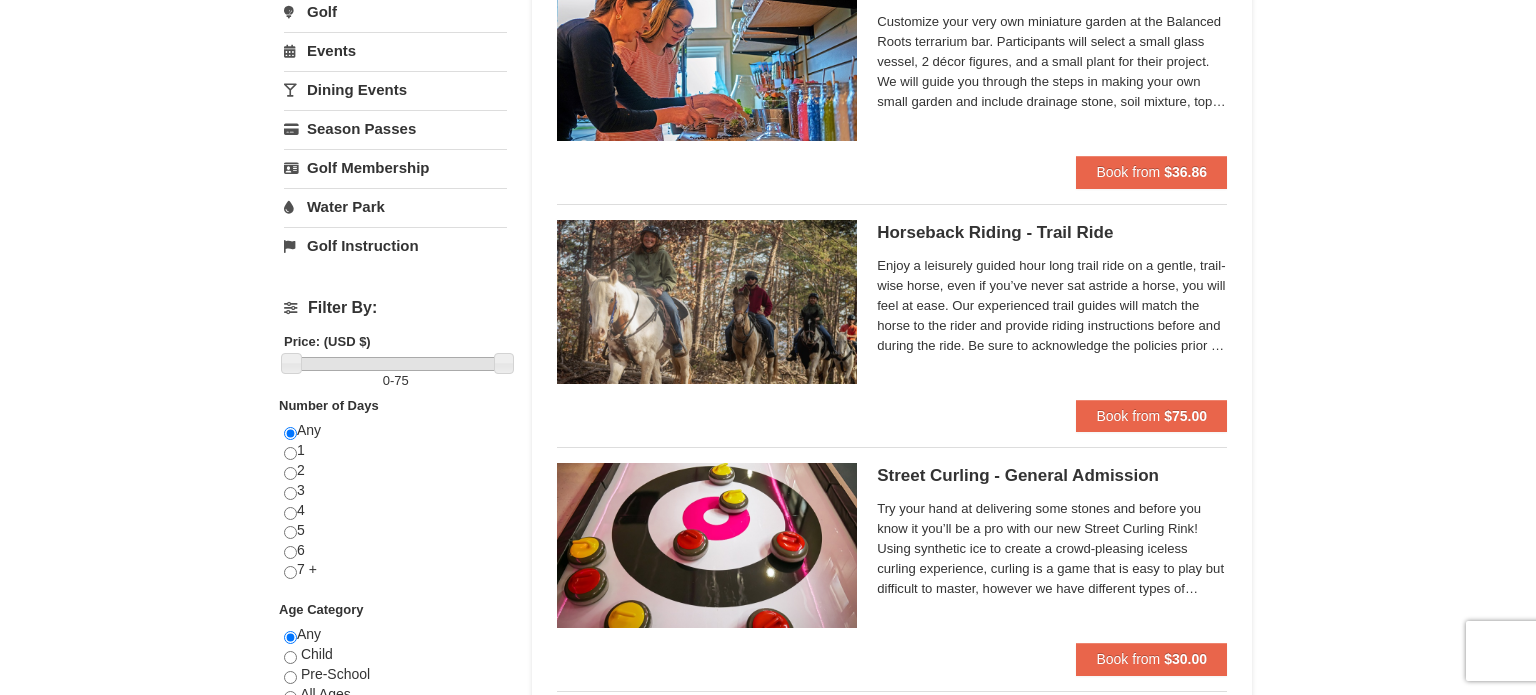 scroll, scrollTop: 216, scrollLeft: 0, axis: vertical 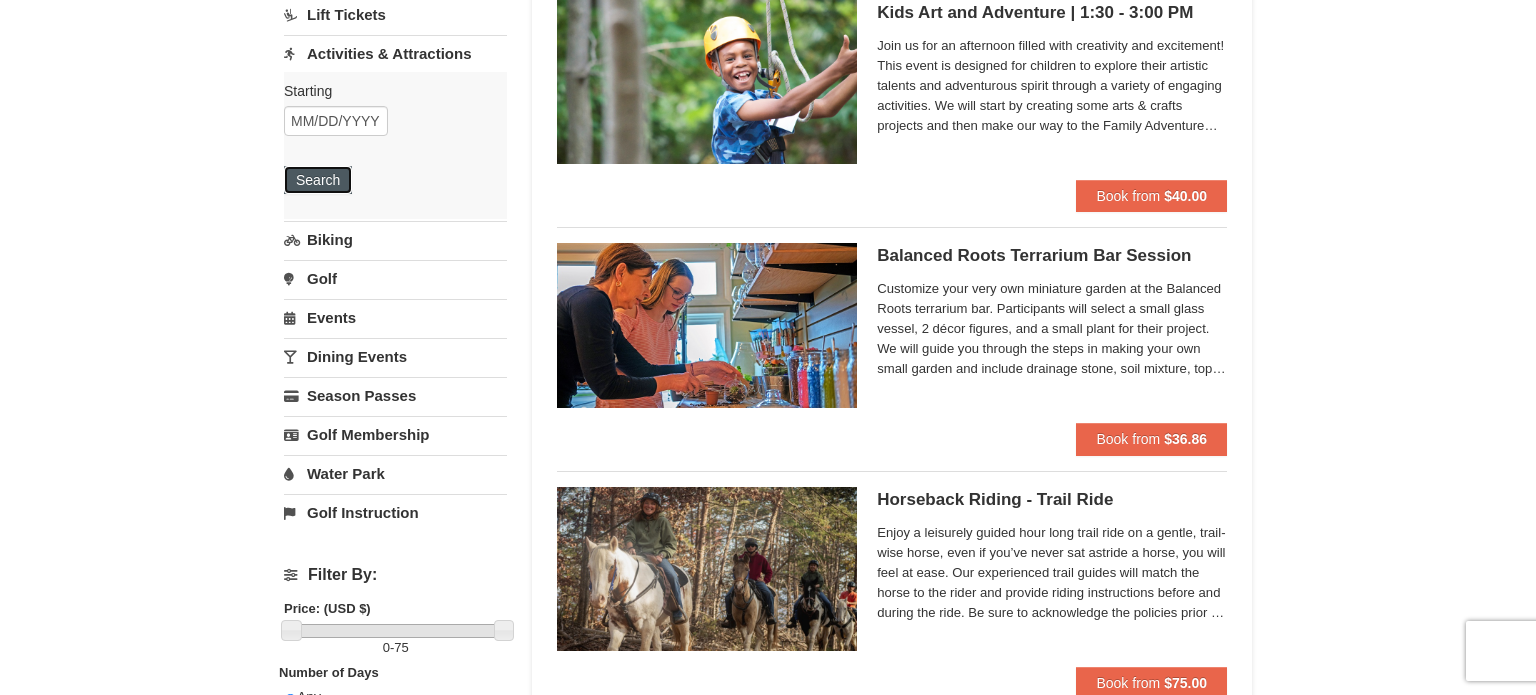 click on "Search" at bounding box center [318, 180] 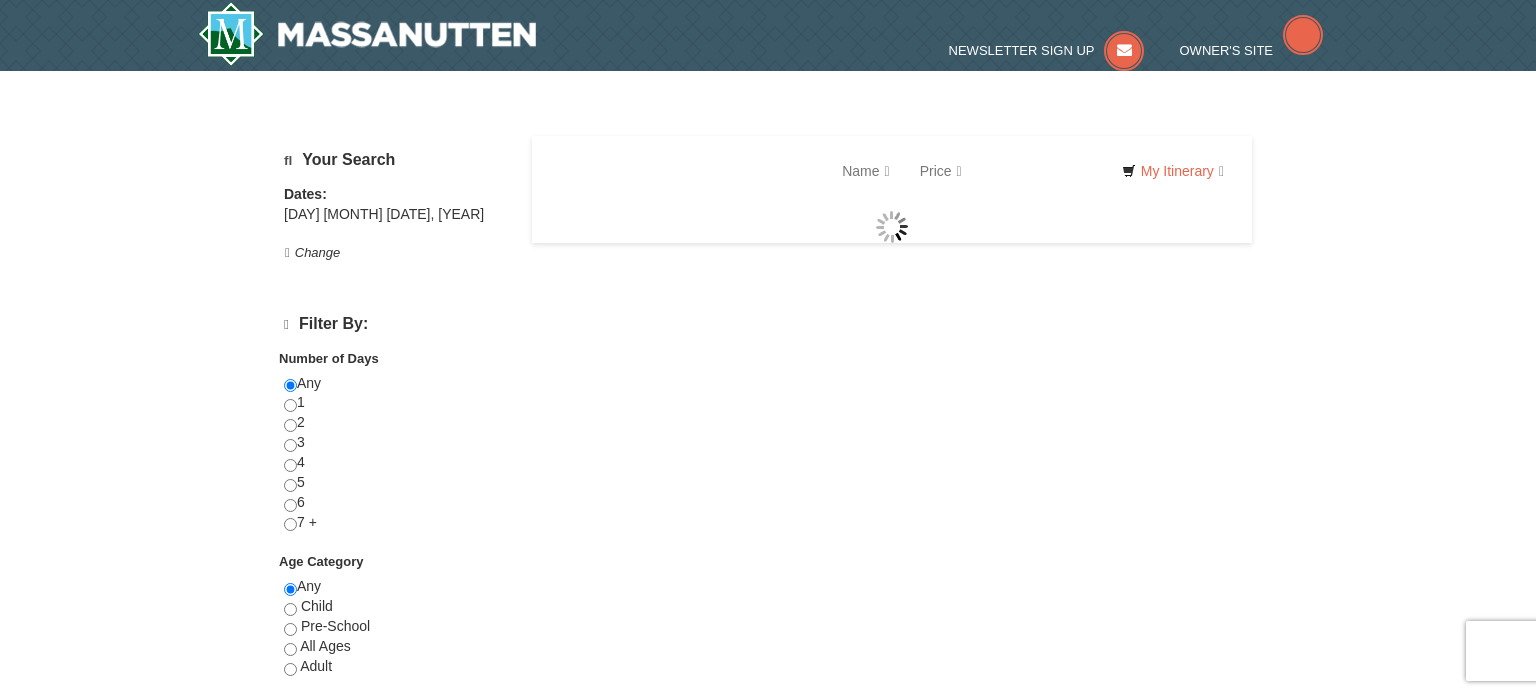 scroll, scrollTop: 0, scrollLeft: 0, axis: both 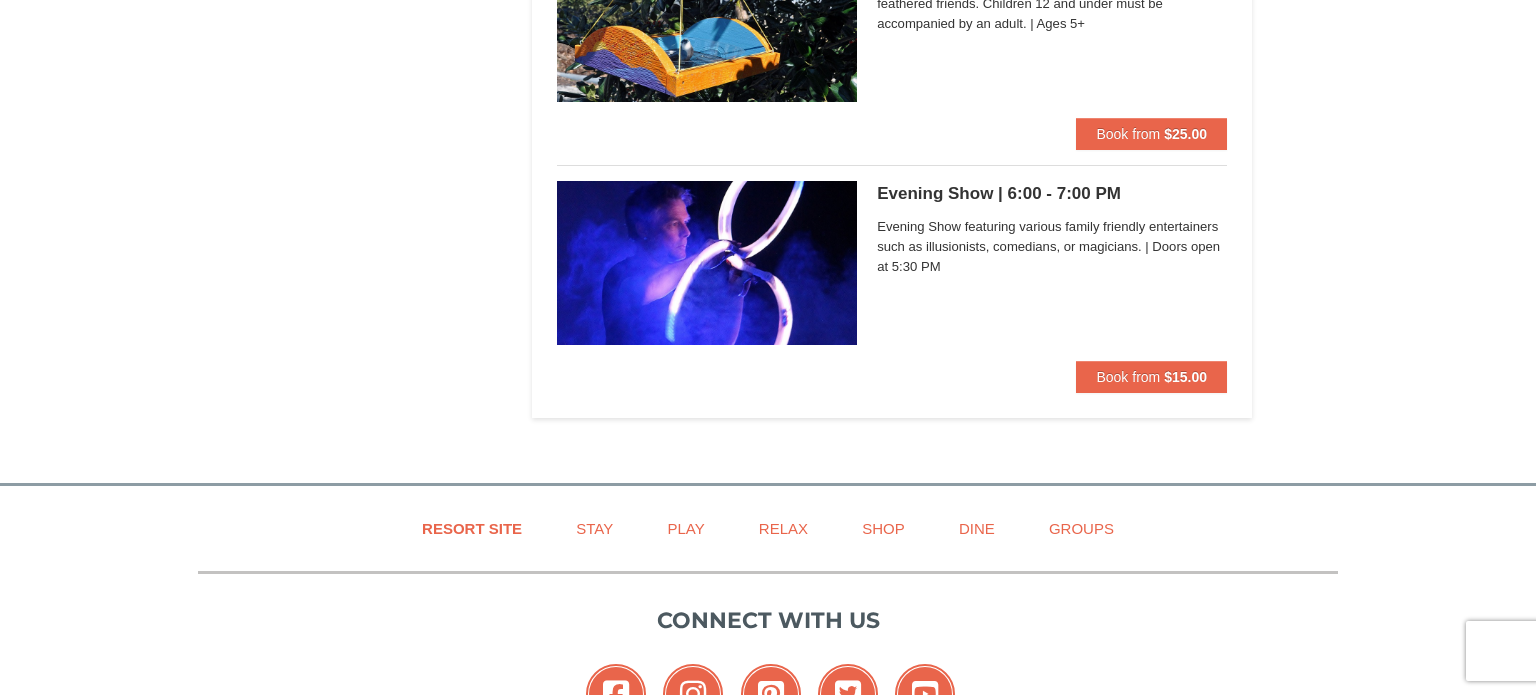 click on "Evening Show | 6:00 - 7:00 PM  Massanutten Classes and Workshops" at bounding box center (1052, 194) 